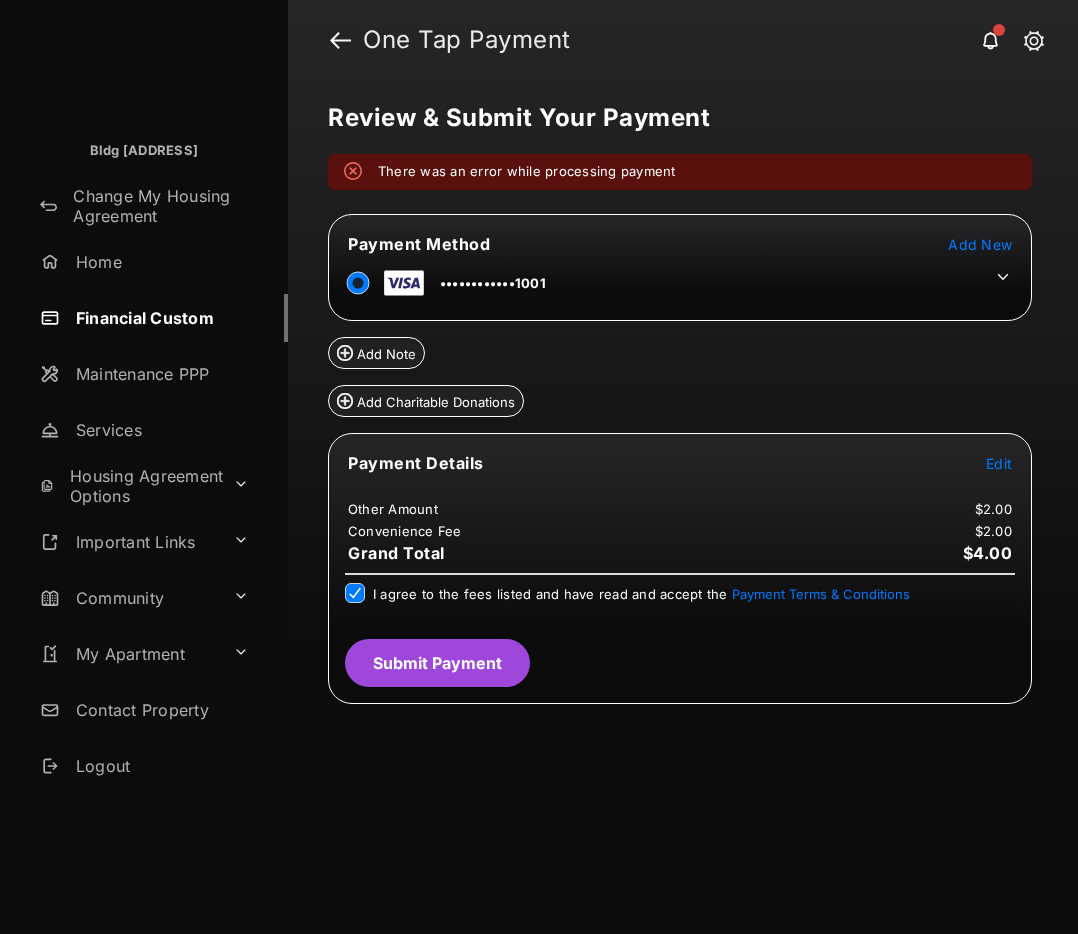 scroll, scrollTop: 0, scrollLeft: 0, axis: both 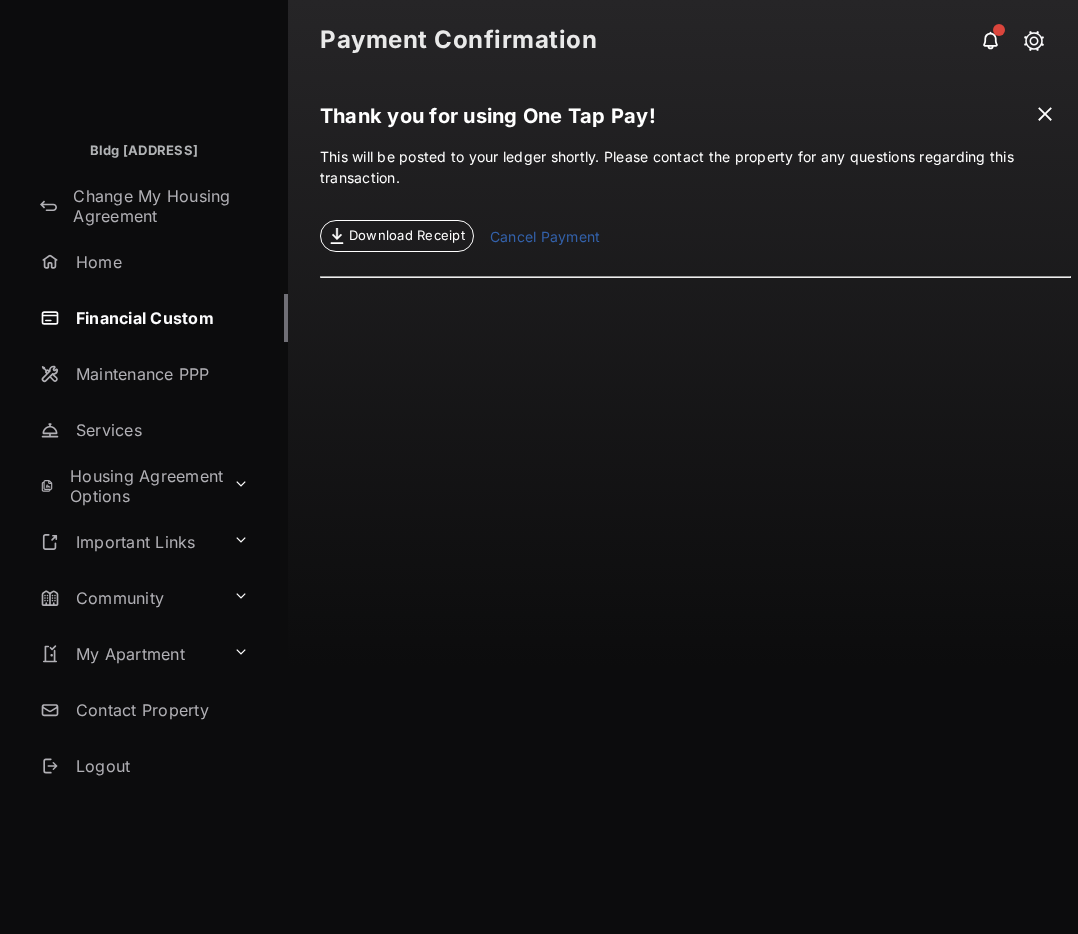 click on "Cancel Payment" at bounding box center [545, 239] 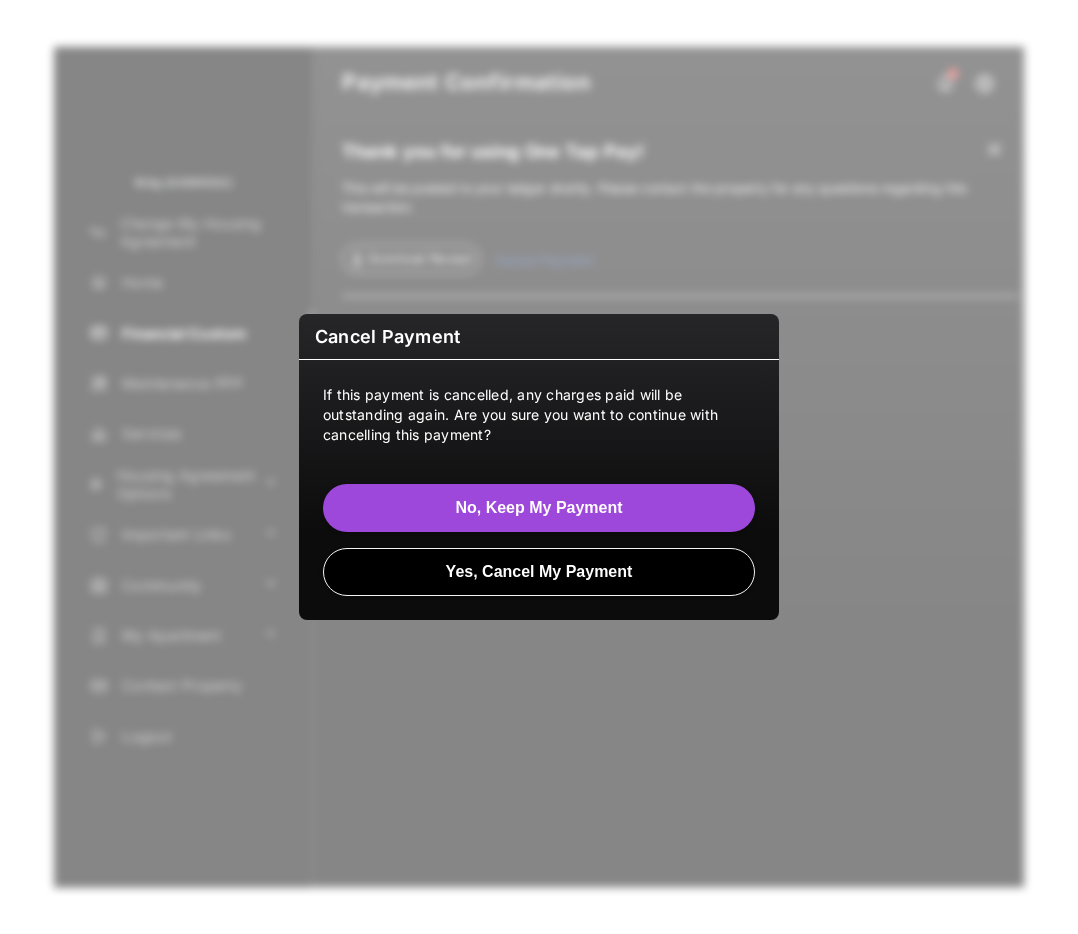 click on "Yes, Cancel My Payment" at bounding box center [539, 572] 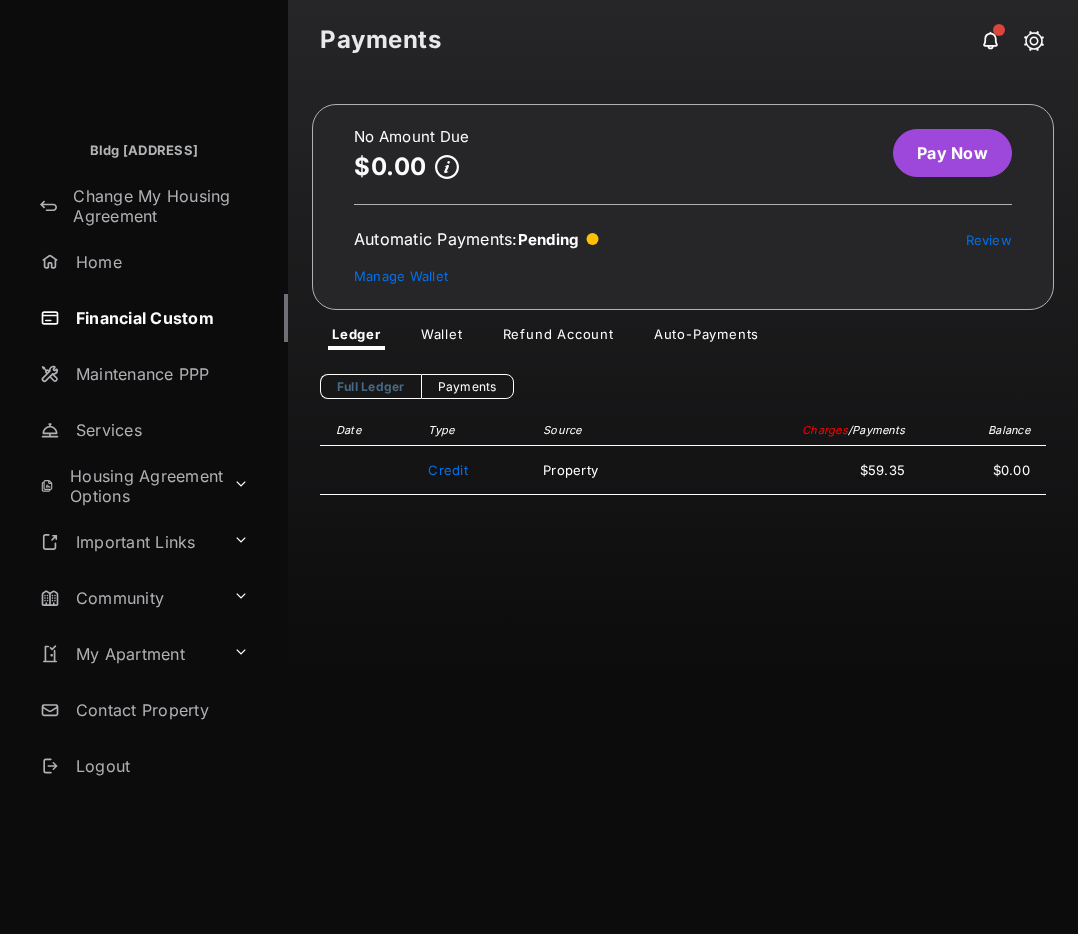 click on "Pay Now" at bounding box center (952, 153) 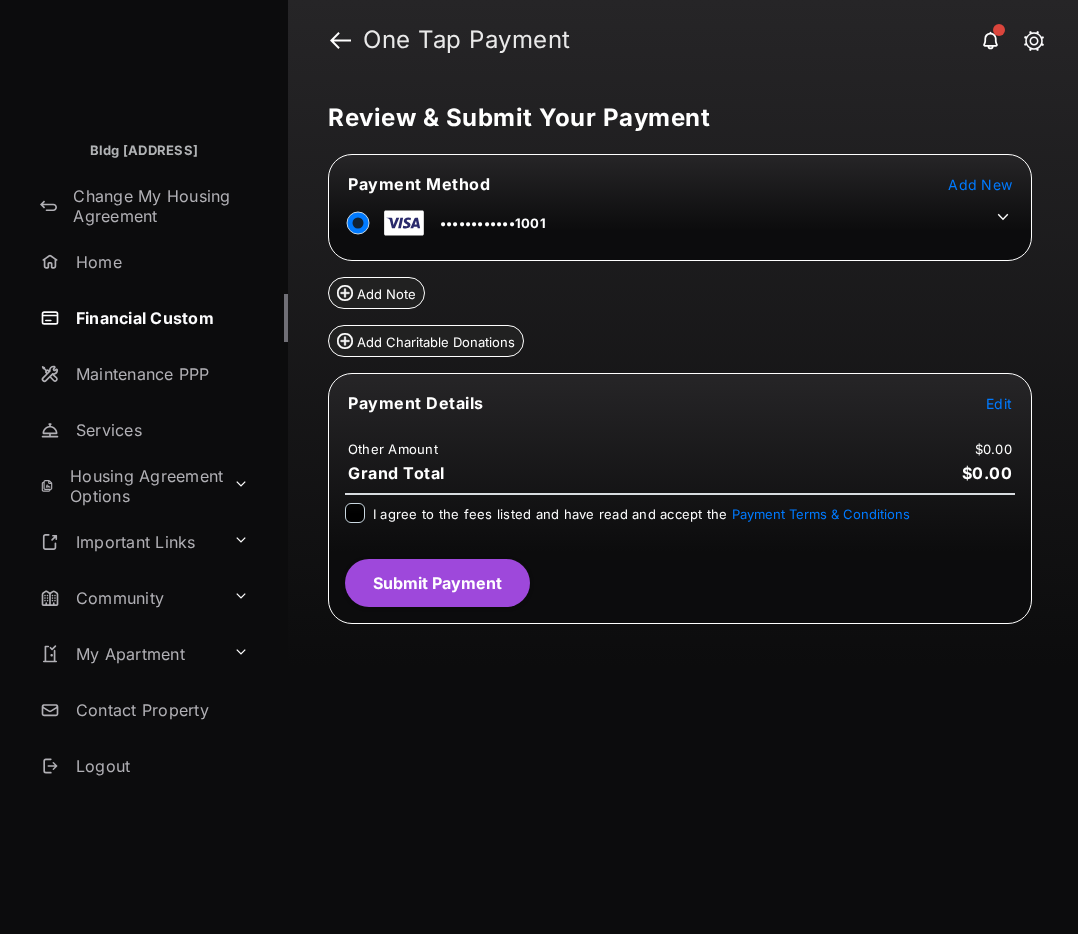 click on "Edit" at bounding box center (999, 403) 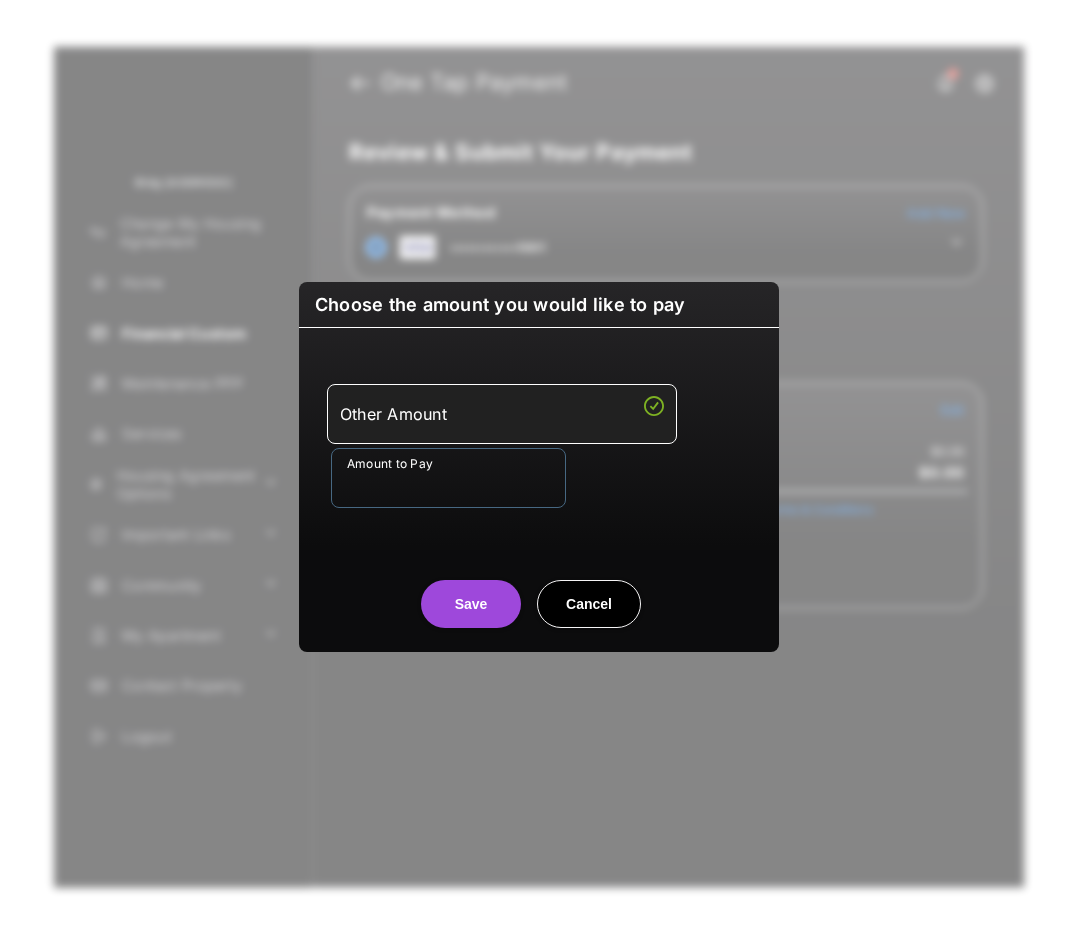 click on "Amount to Pay" at bounding box center [448, 478] 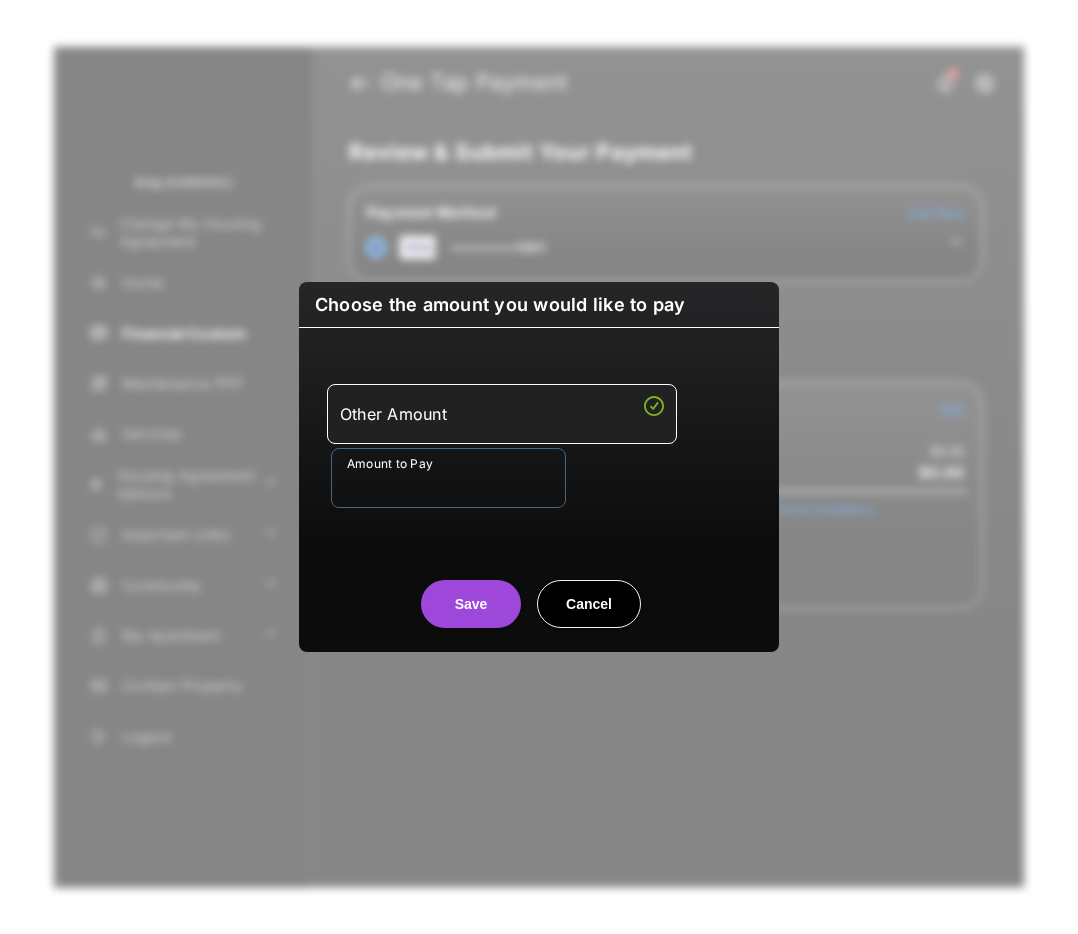 drag, startPoint x: 425, startPoint y: 462, endPoint x: 421, endPoint y: 495, distance: 33.24154 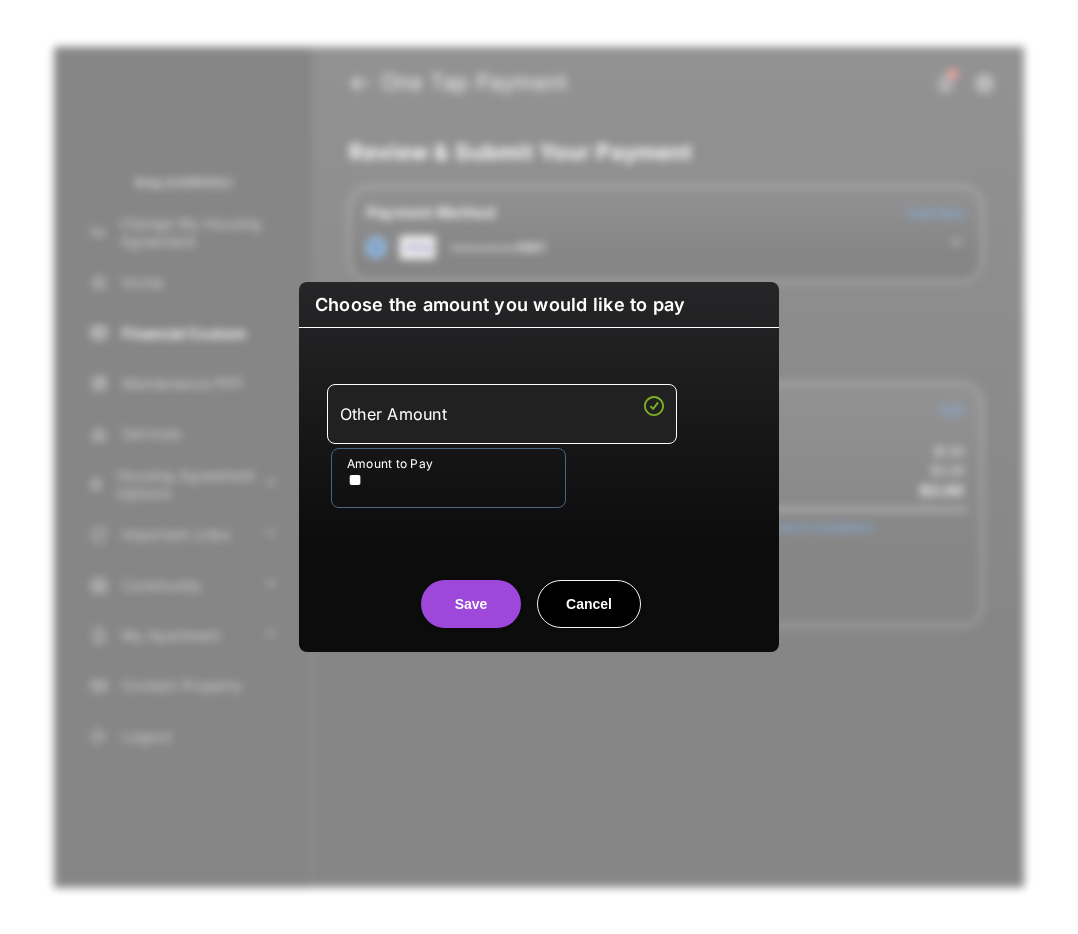type on "**" 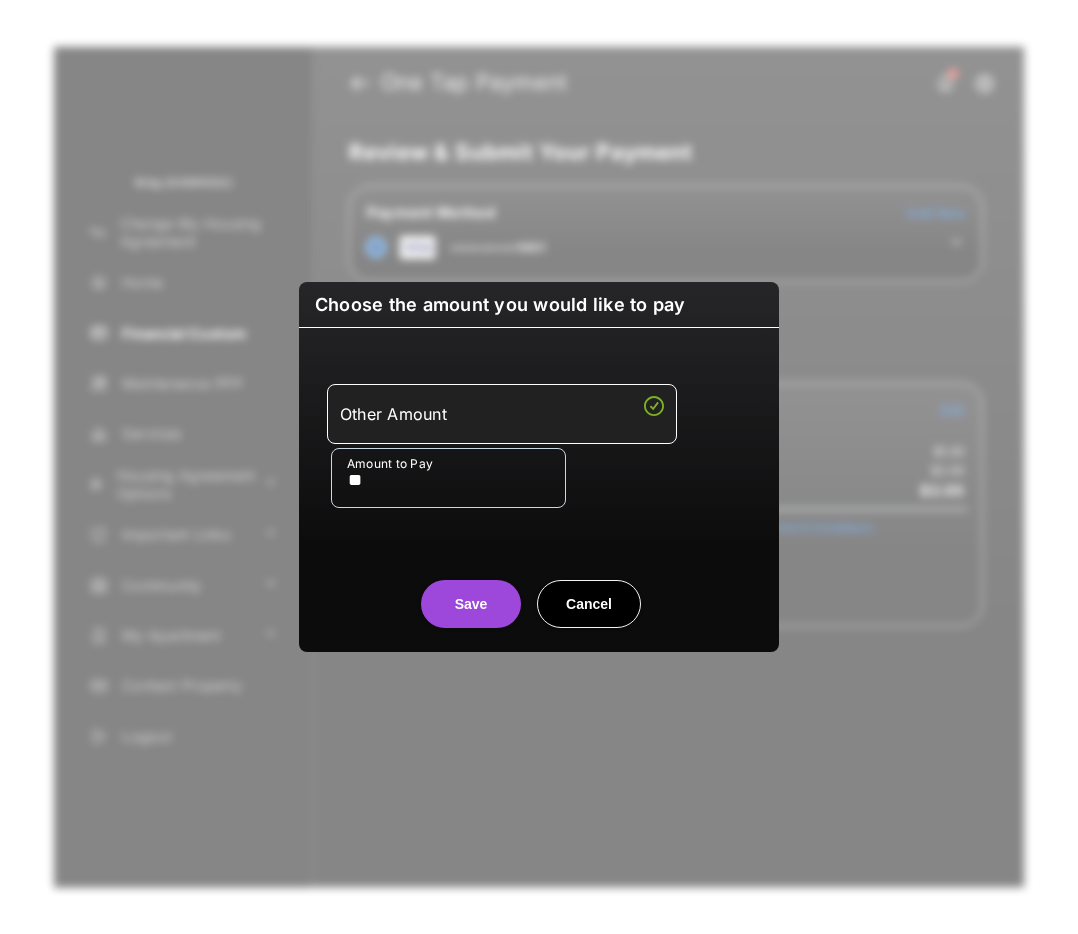 click on "Save" at bounding box center [471, 604] 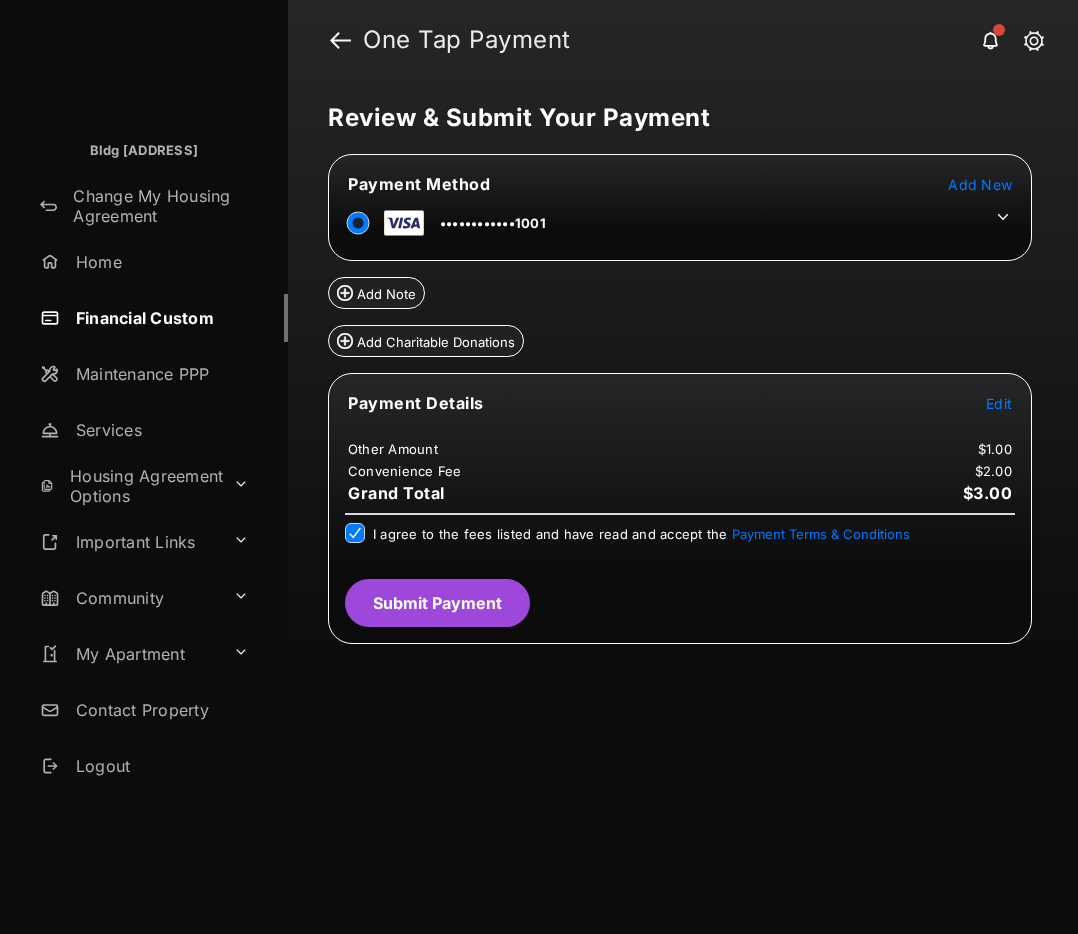 click on "Submit Payment" at bounding box center (437, 603) 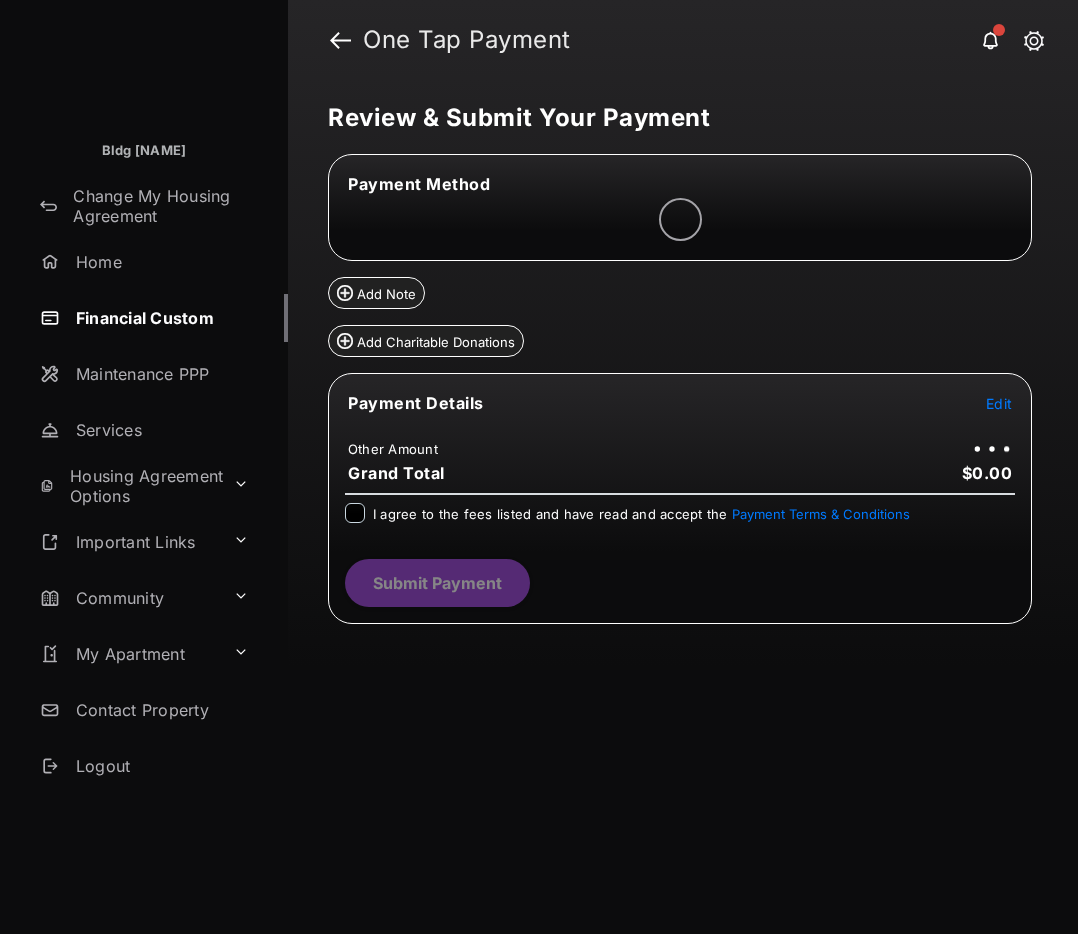 scroll, scrollTop: 0, scrollLeft: 0, axis: both 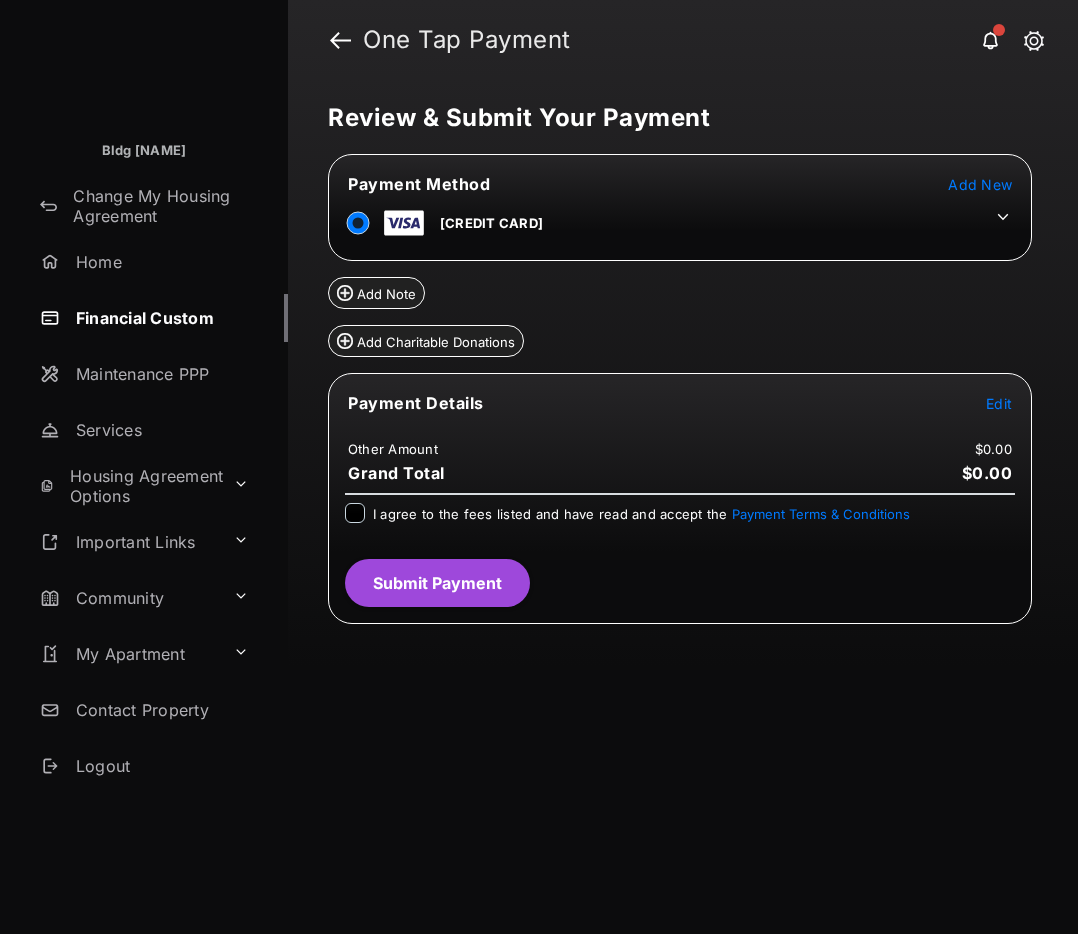 click on "Edit" at bounding box center (999, 403) 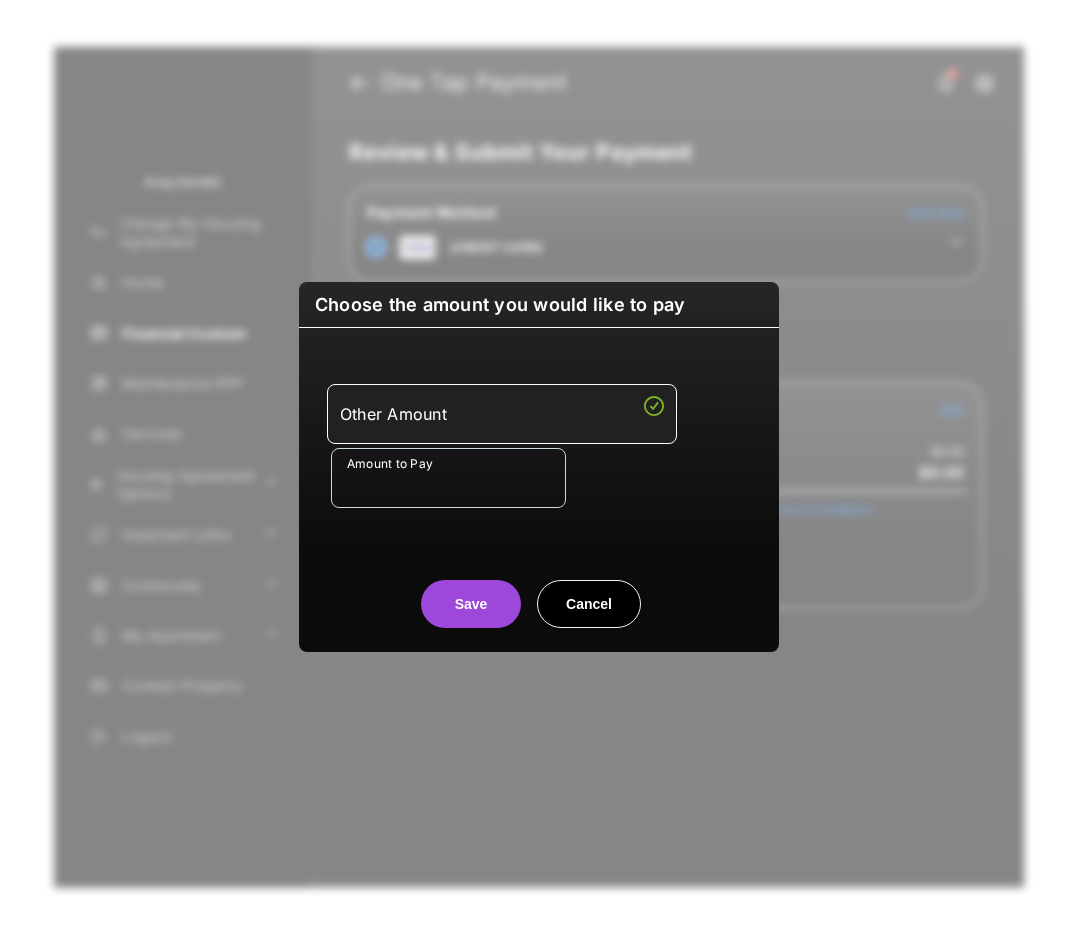 click on "Amount to Pay" at bounding box center (448, 478) 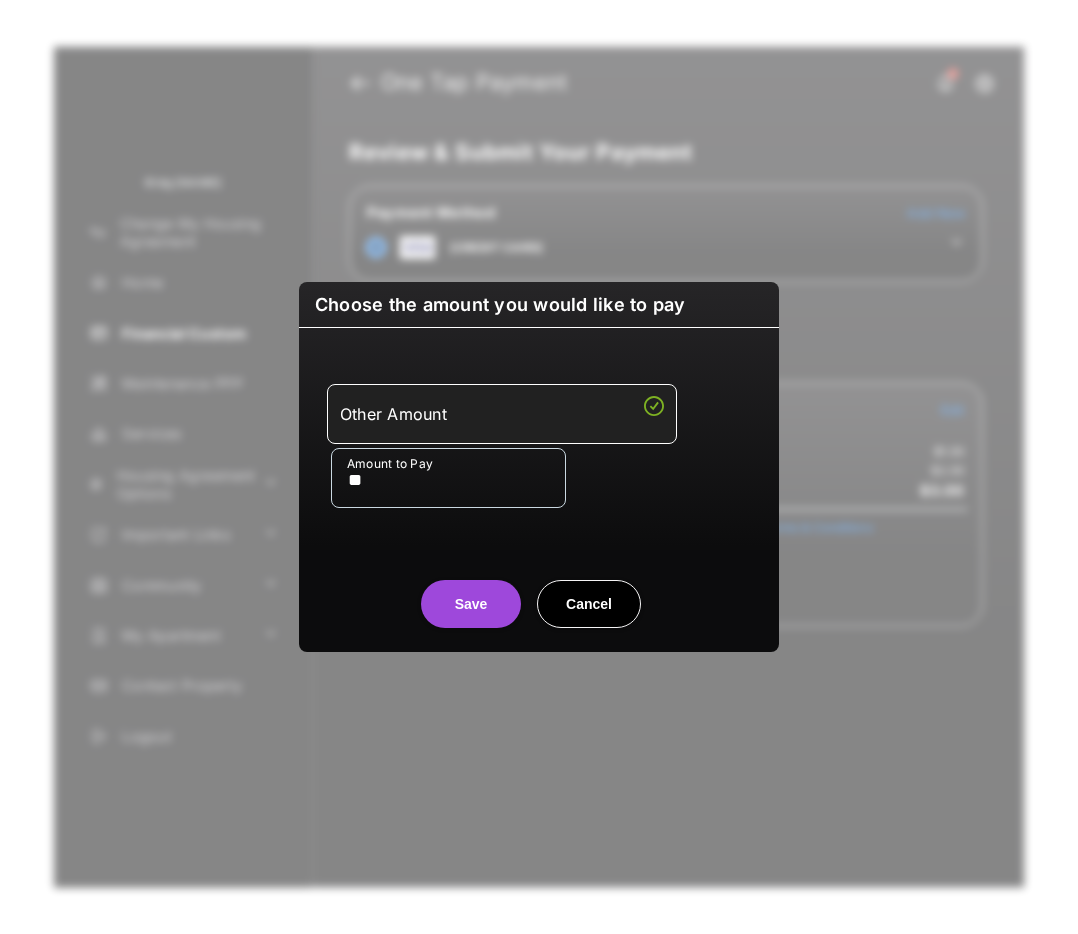 type on "**" 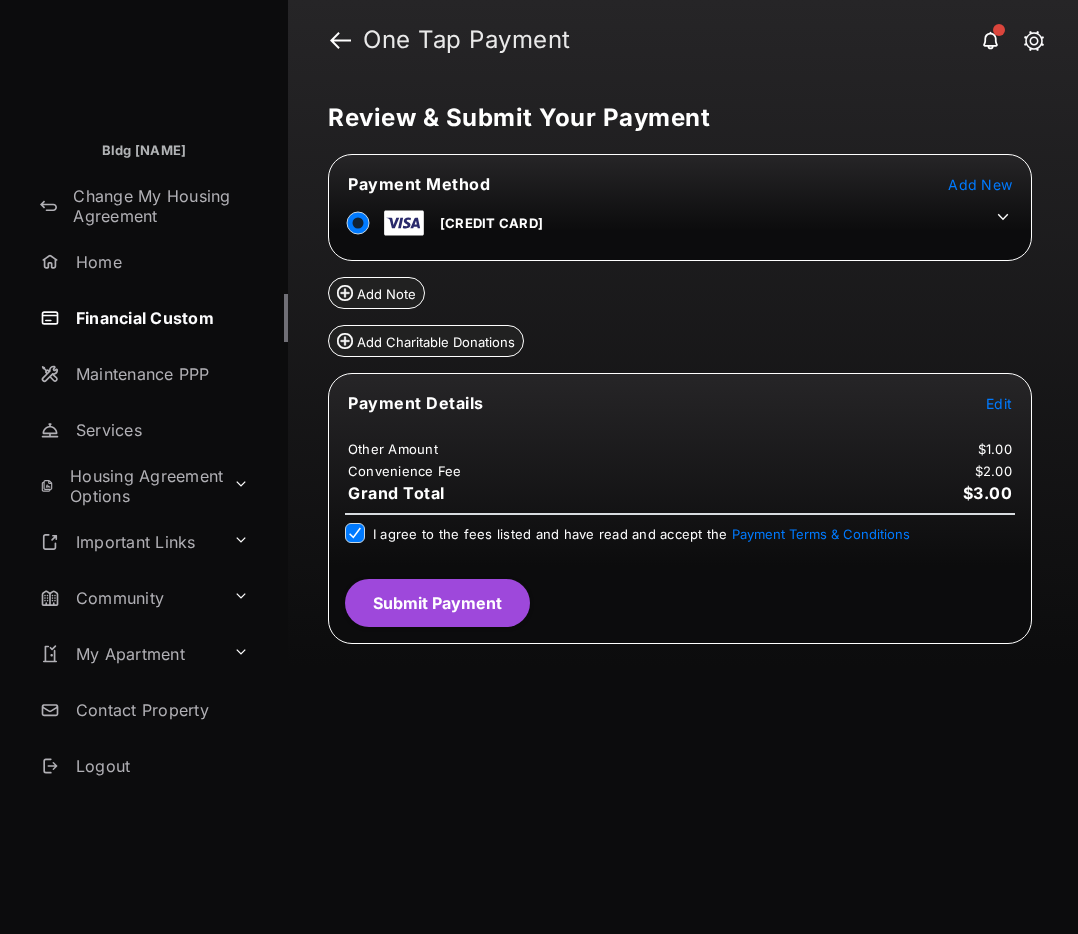click on "Submit Payment" at bounding box center [437, 603] 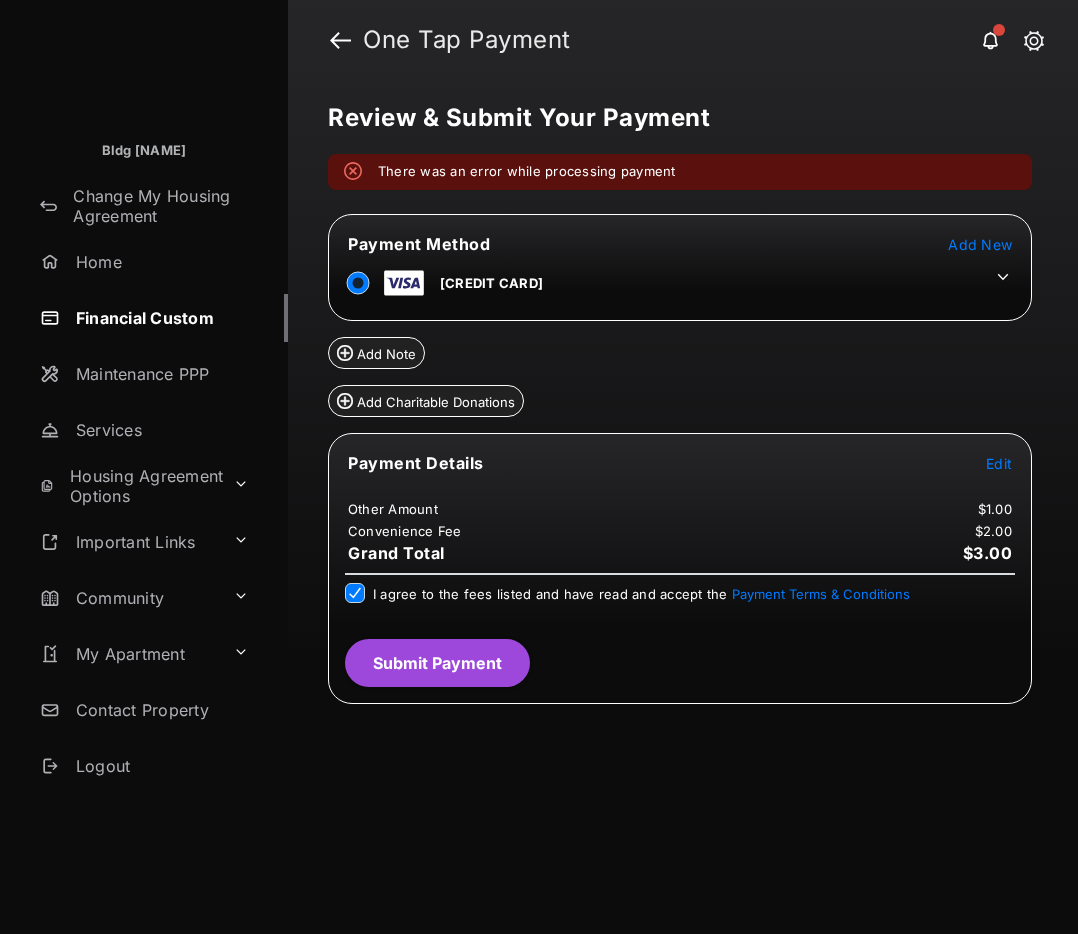 click on "Submit Payment" at bounding box center (437, 663) 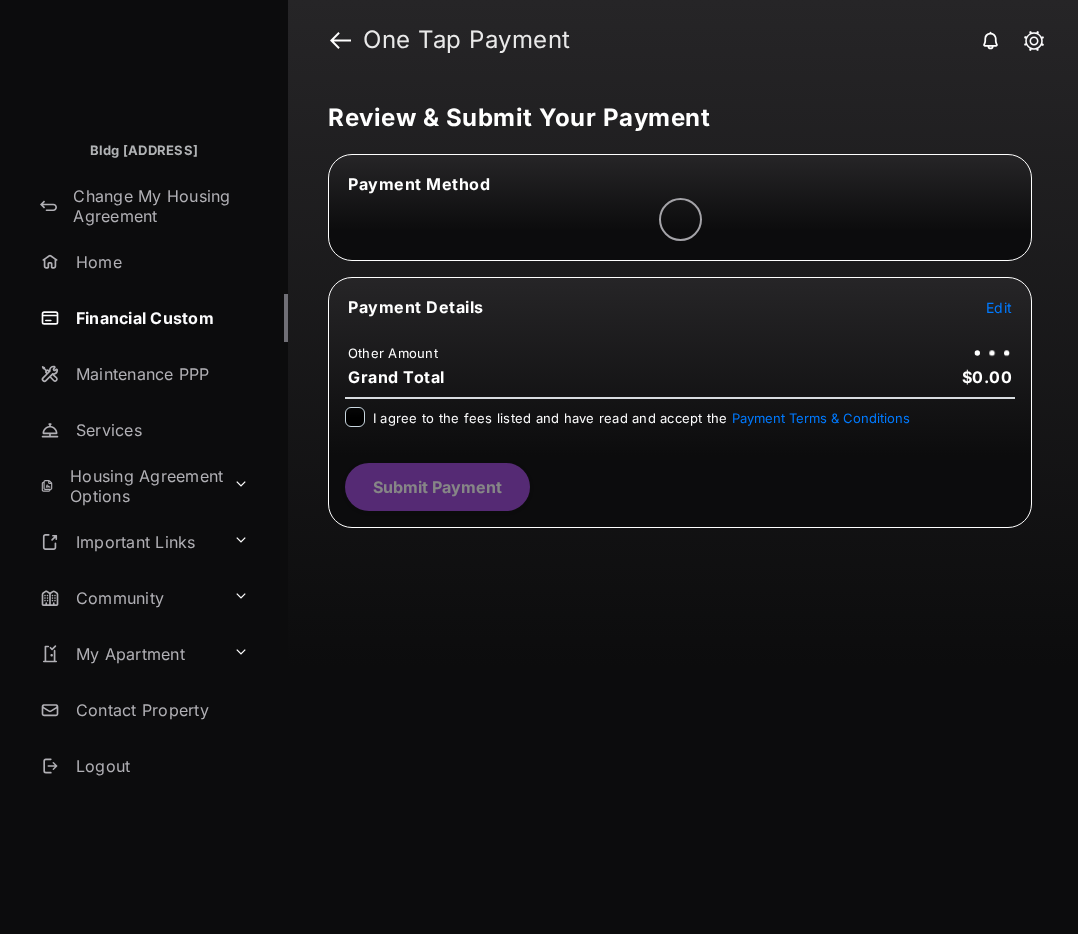 scroll, scrollTop: 0, scrollLeft: 0, axis: both 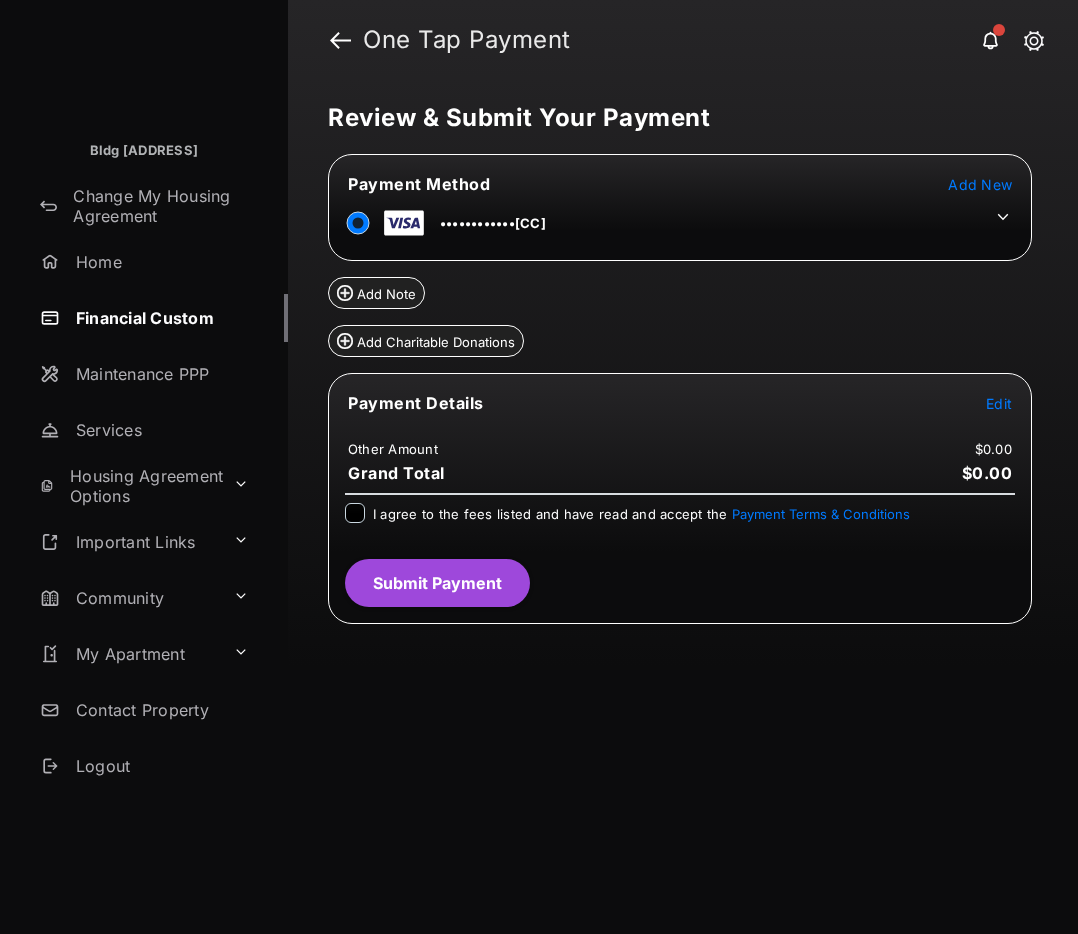 click on "Edit" at bounding box center (999, 403) 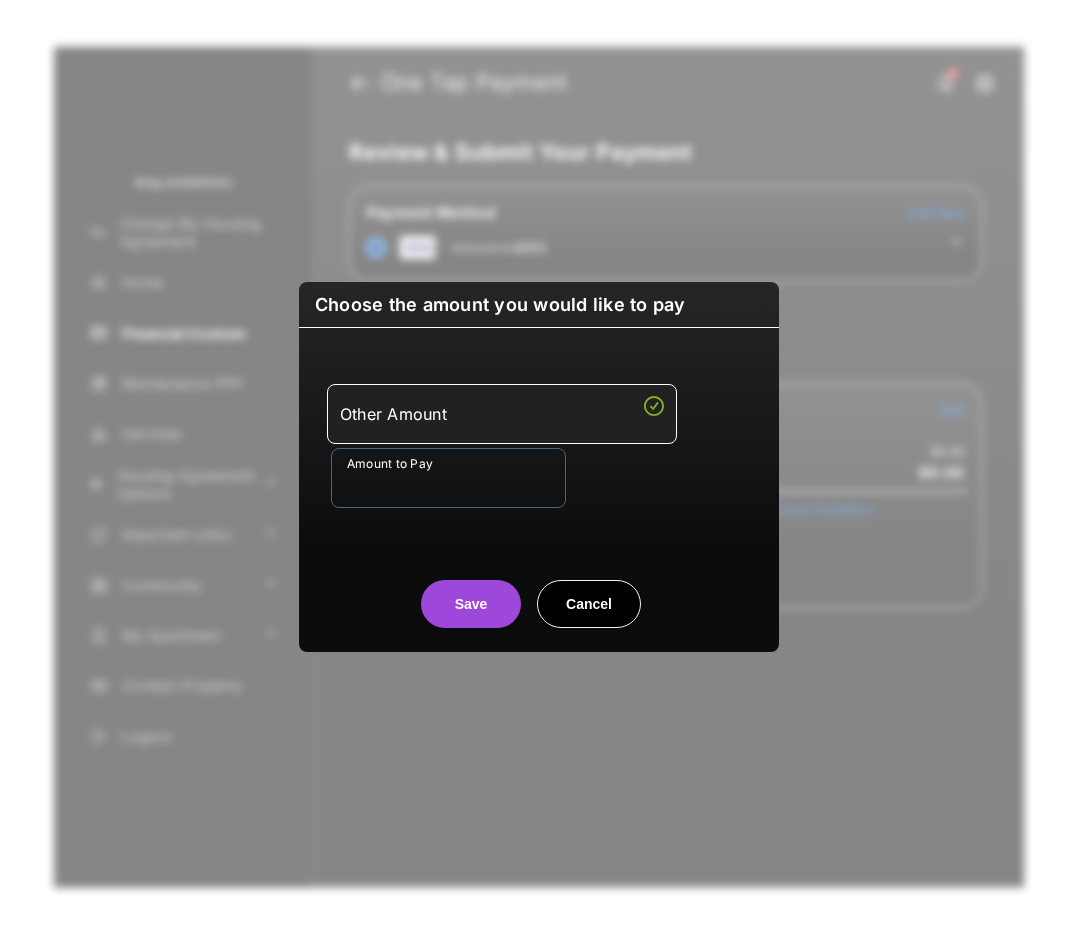 click on "Amount to Pay" at bounding box center (448, 478) 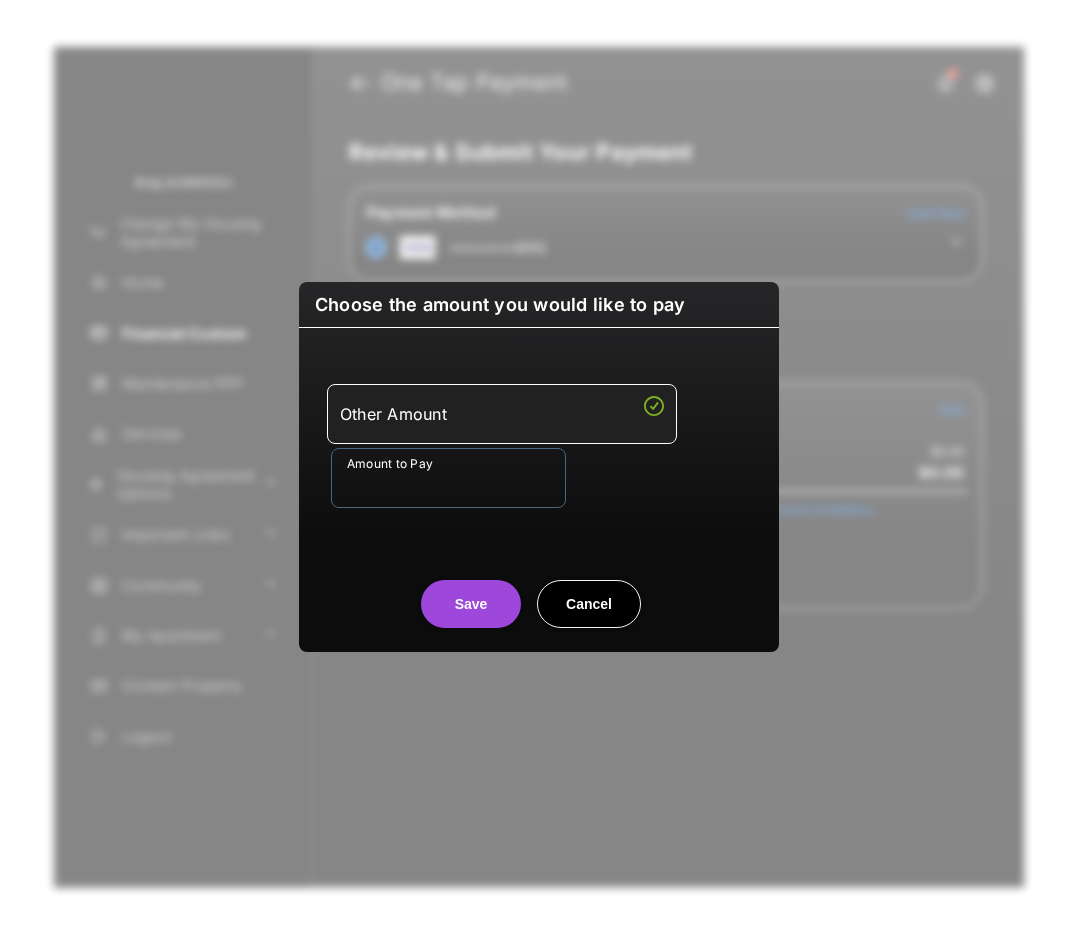 click on "Amount to Pay" at bounding box center (448, 478) 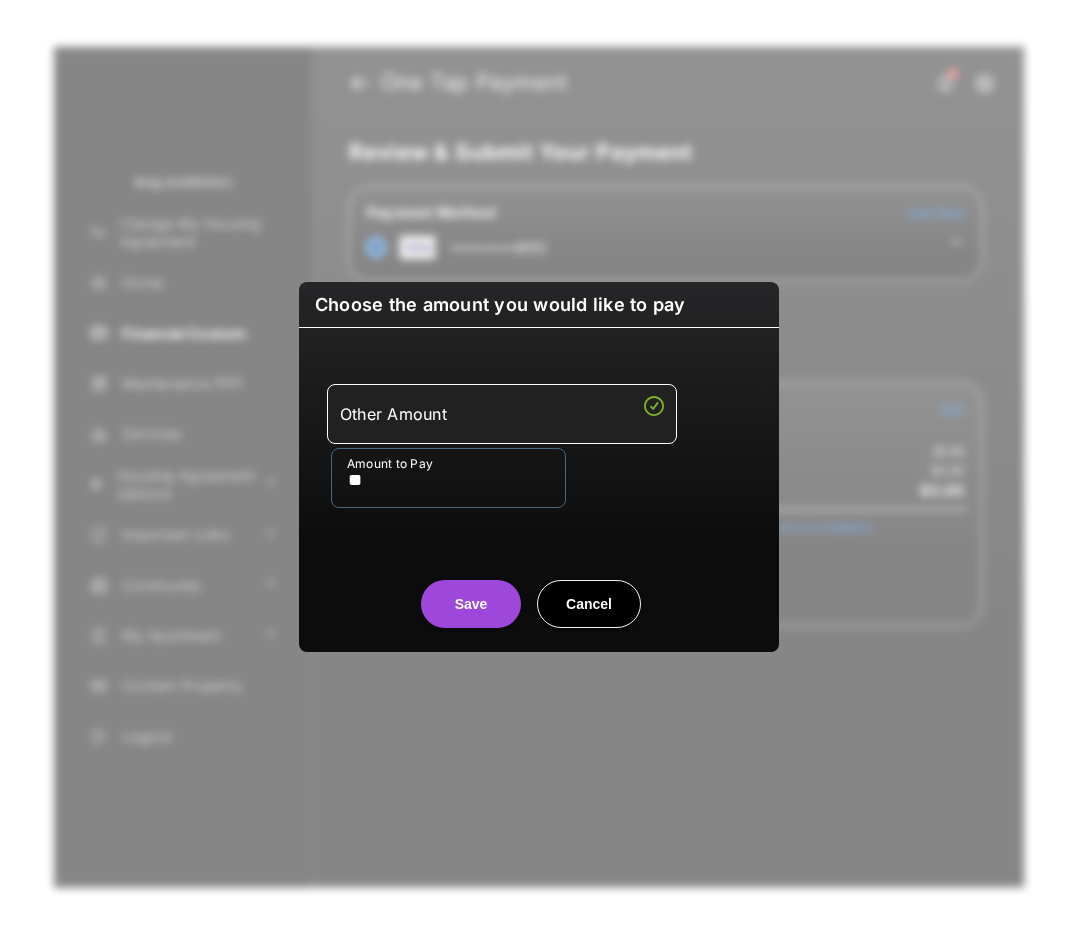 type on "**" 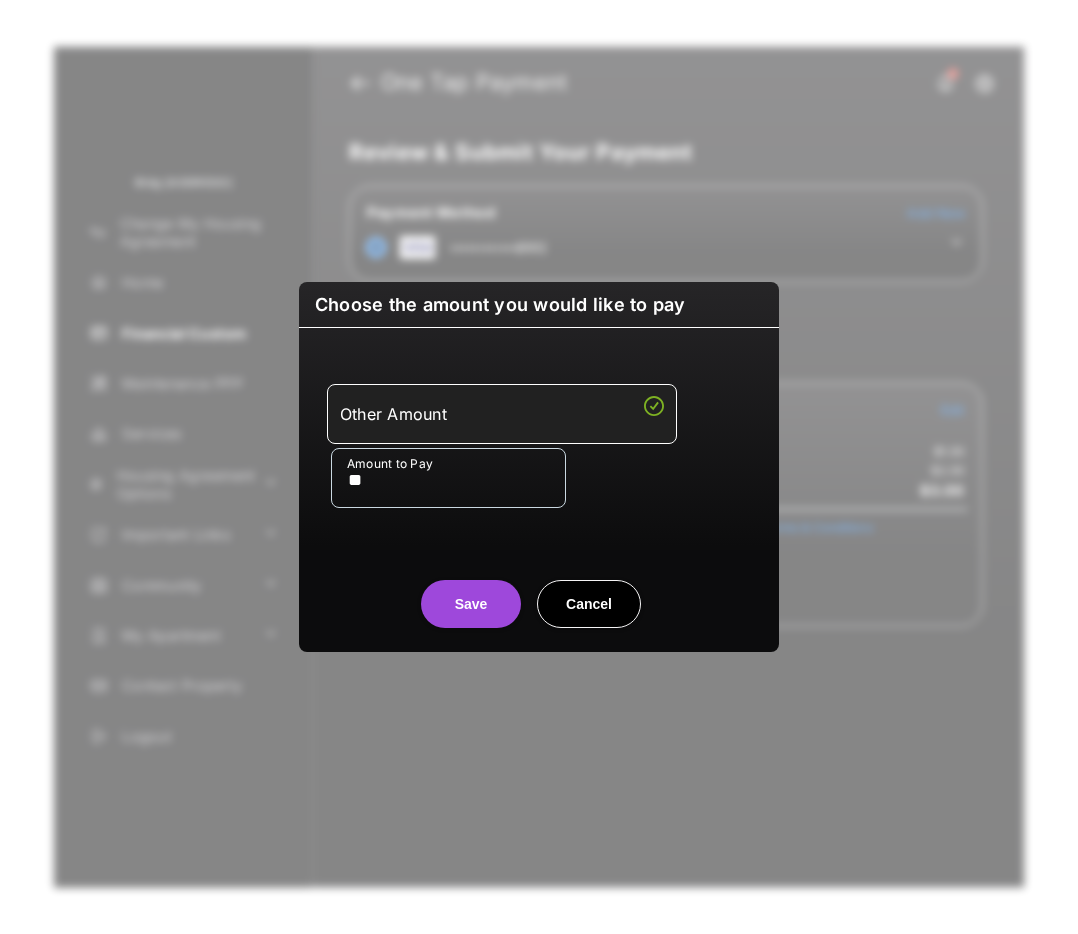 click on "Save" at bounding box center [471, 604] 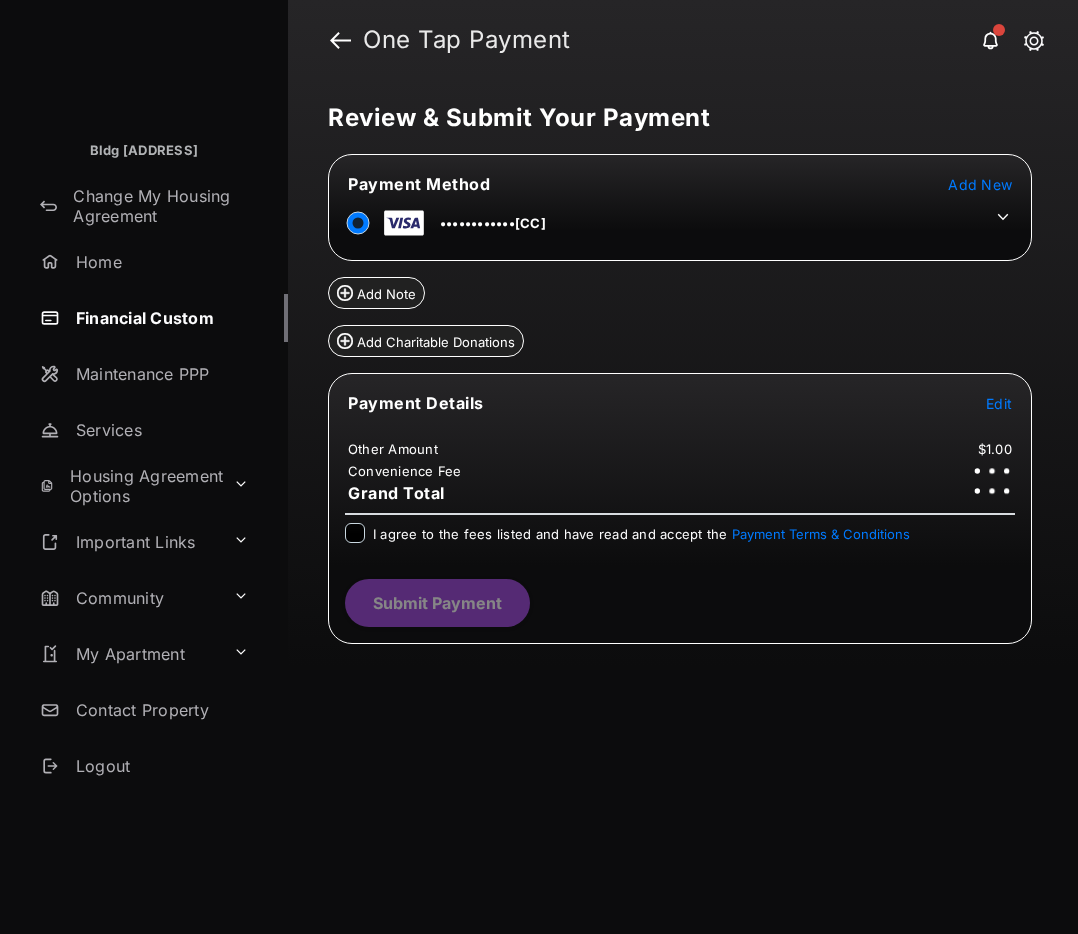 click on "I agree to the fees listed and have read and accept the   Payment Terms & Conditions" at bounding box center (641, 534) 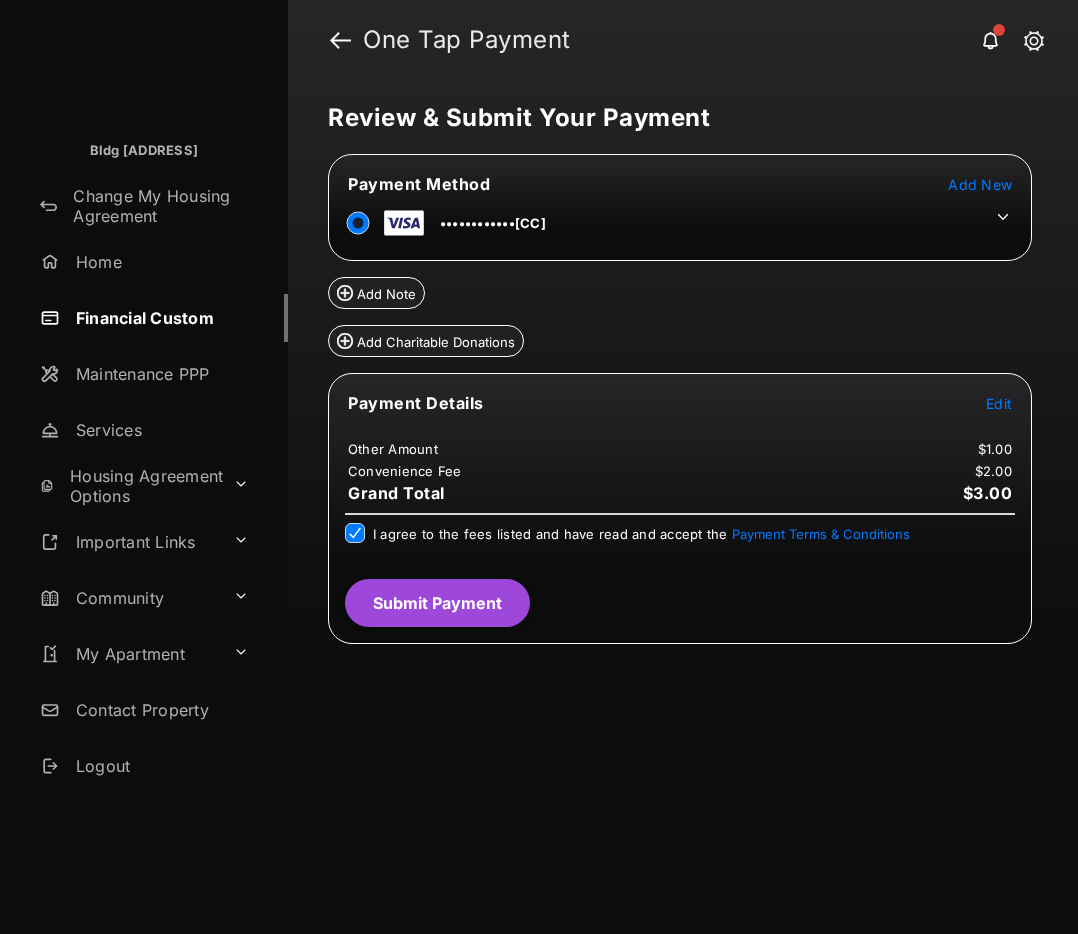 click on "Submit Payment" at bounding box center [437, 603] 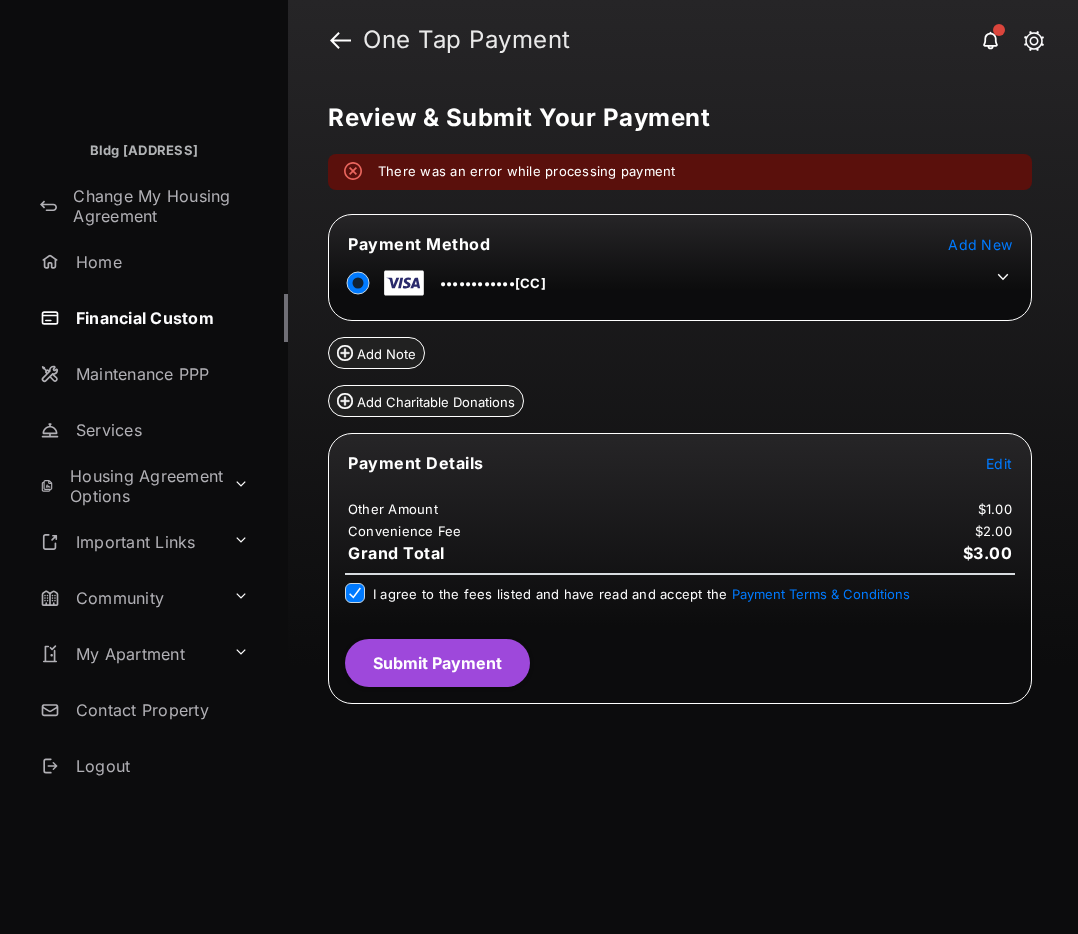 click on "Submit Payment" at bounding box center [437, 663] 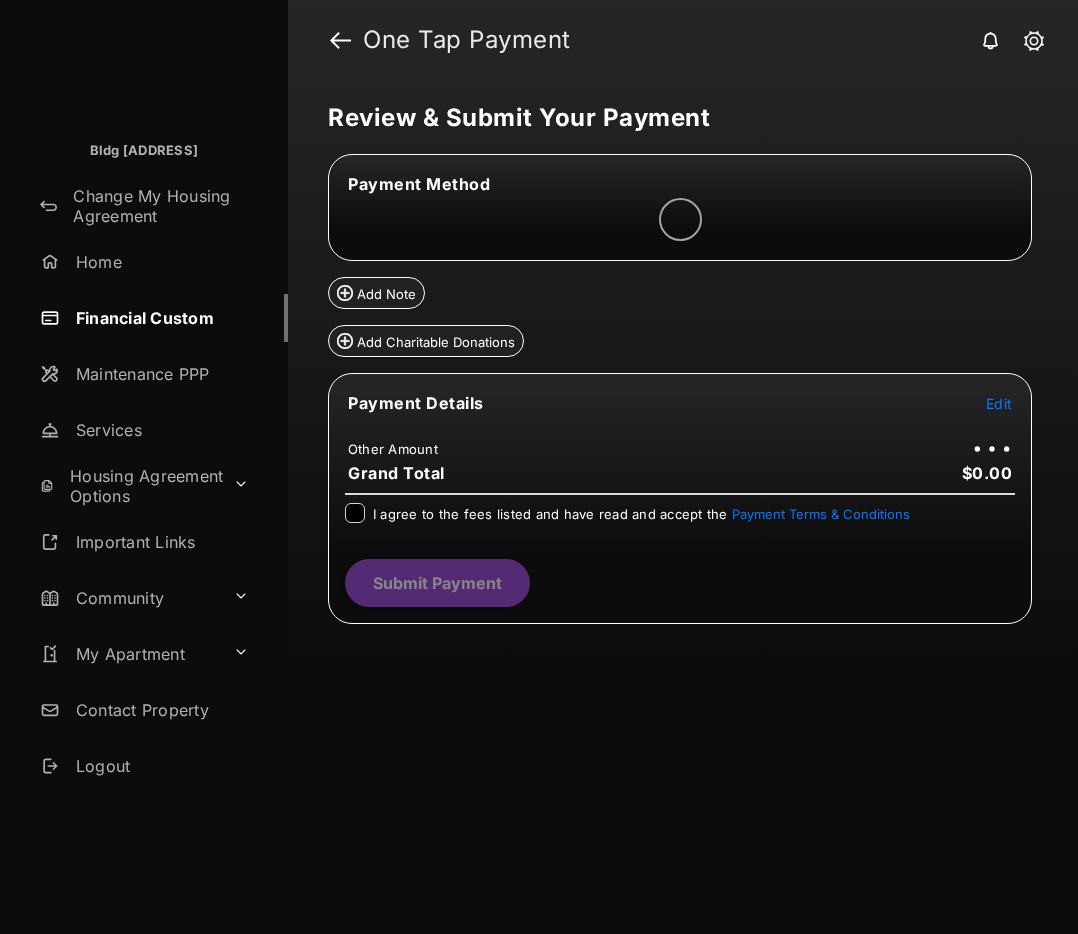 scroll, scrollTop: 0, scrollLeft: 0, axis: both 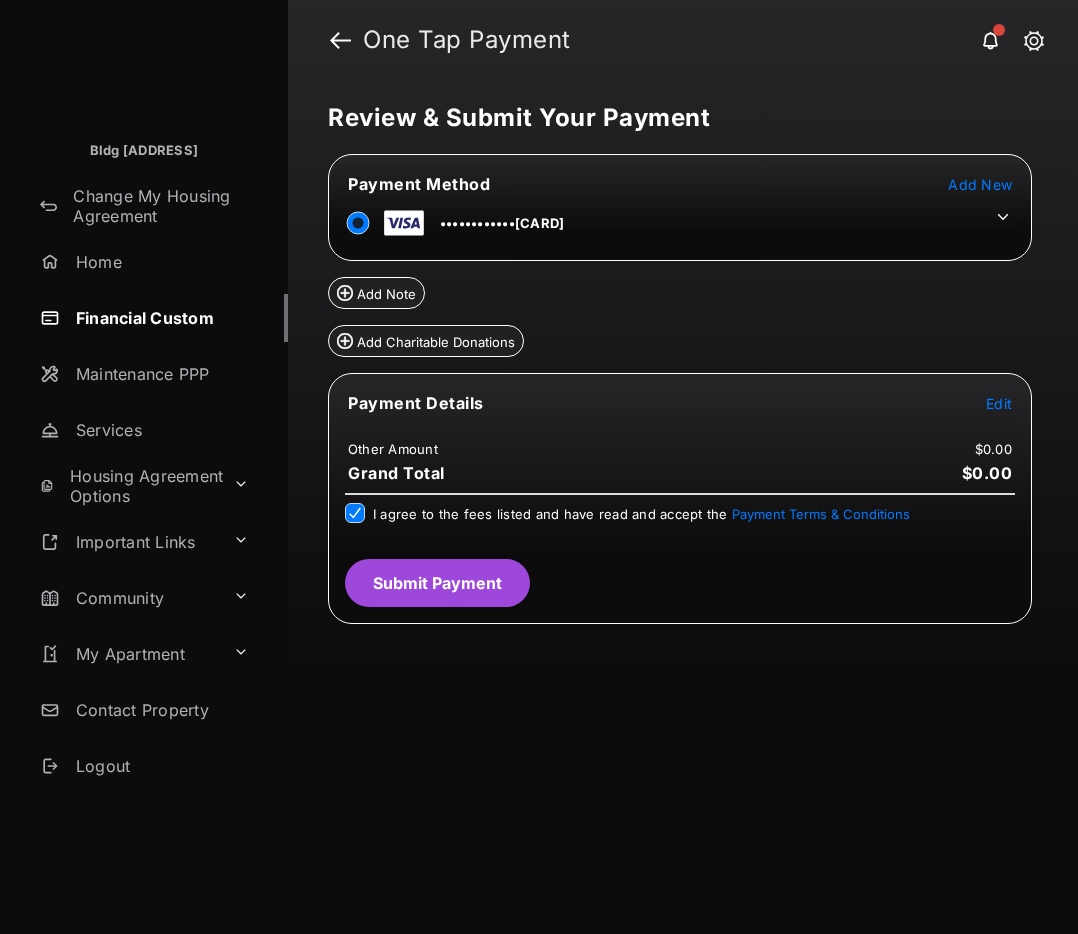 click on "Edit" at bounding box center [999, 403] 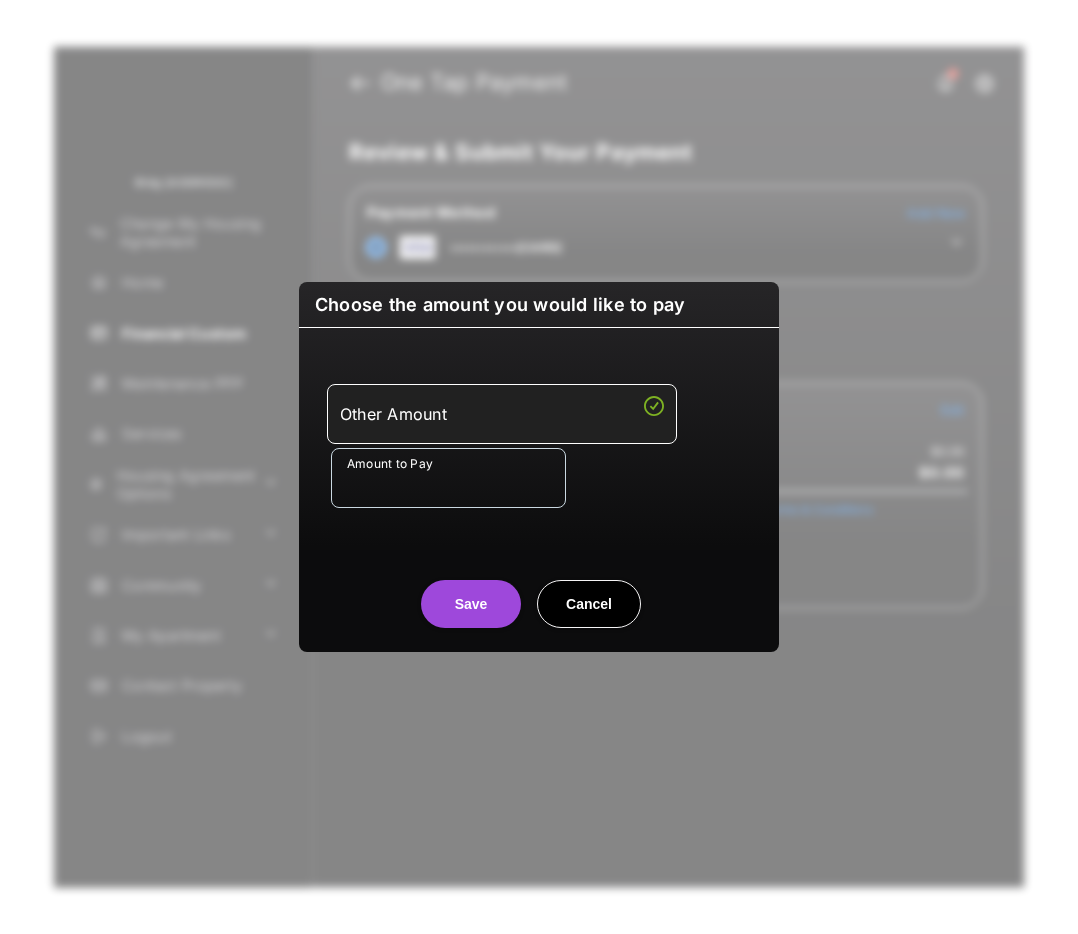 click on "Amount to Pay" at bounding box center (448, 478) 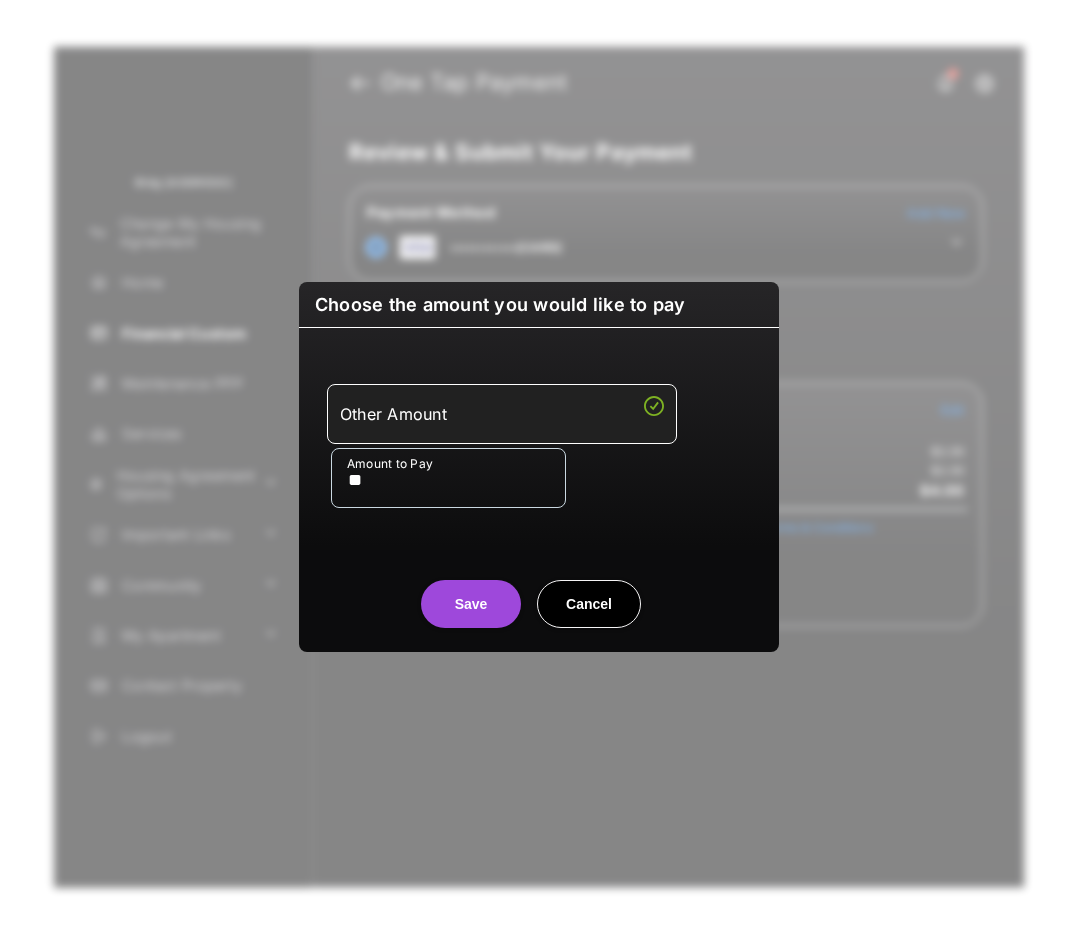 type on "**" 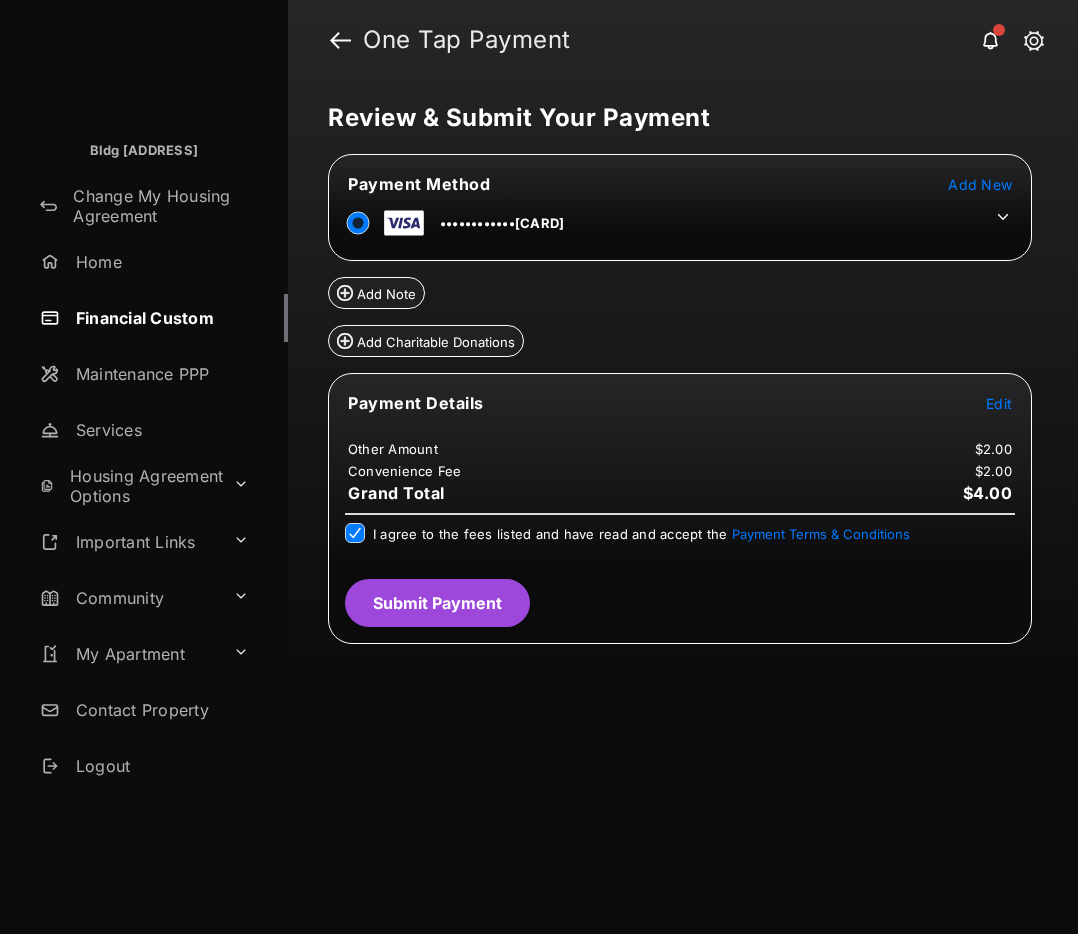 click on "Submit Payment" at bounding box center (437, 603) 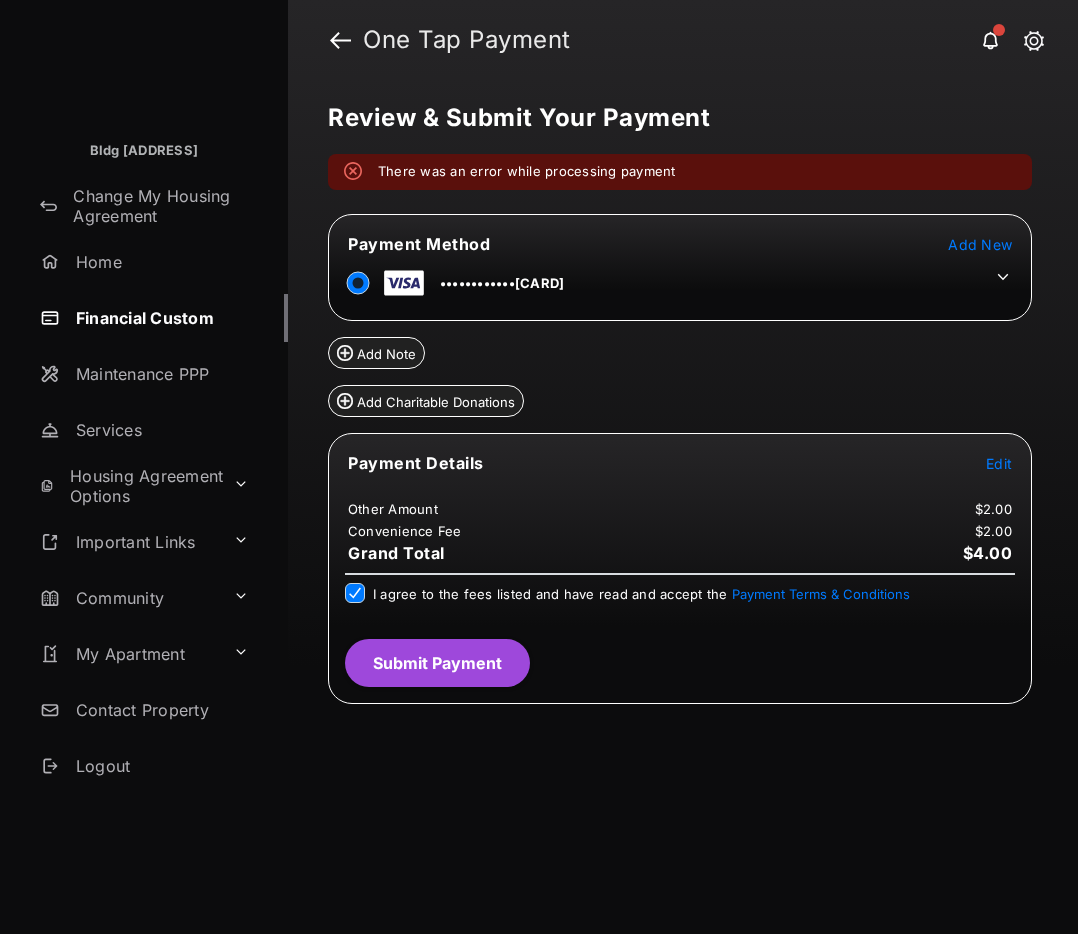 click on "Add Note" at bounding box center (680, 345) 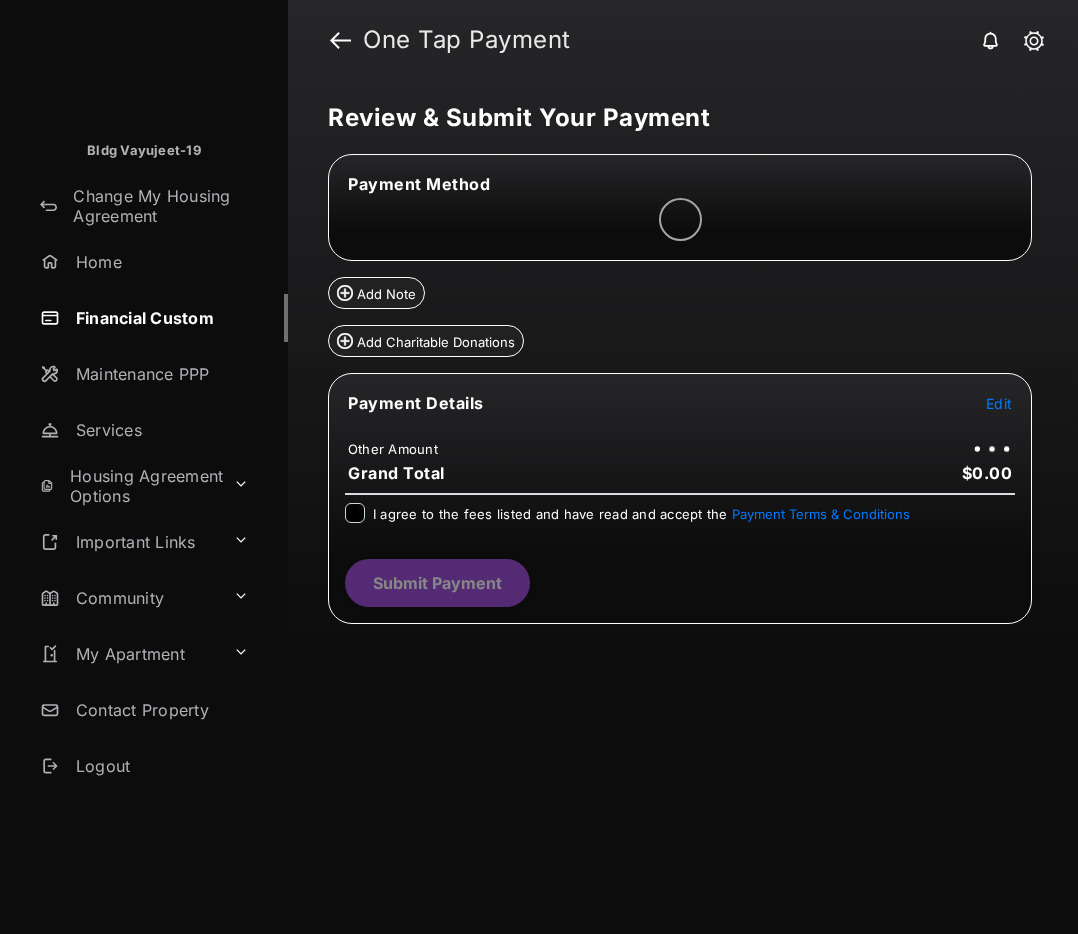 scroll, scrollTop: 0, scrollLeft: 0, axis: both 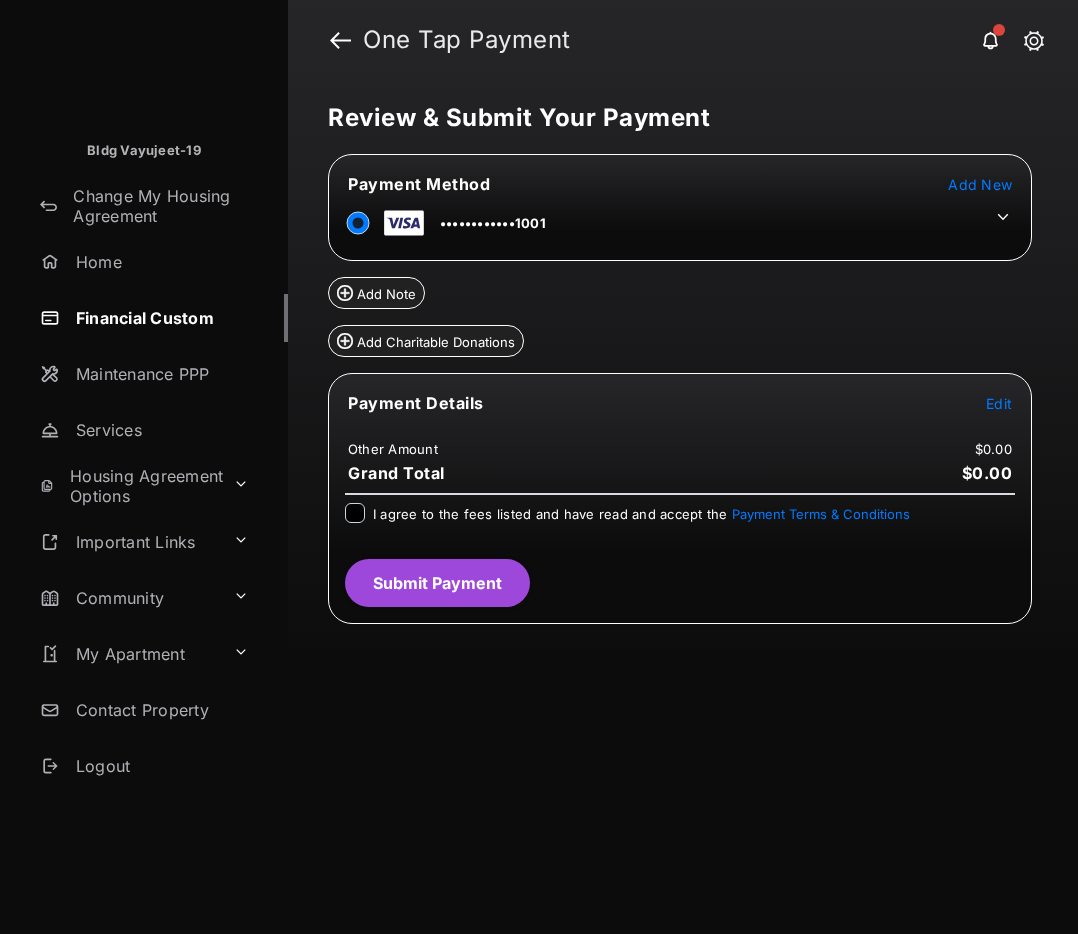 click on "Edit" at bounding box center (999, 403) 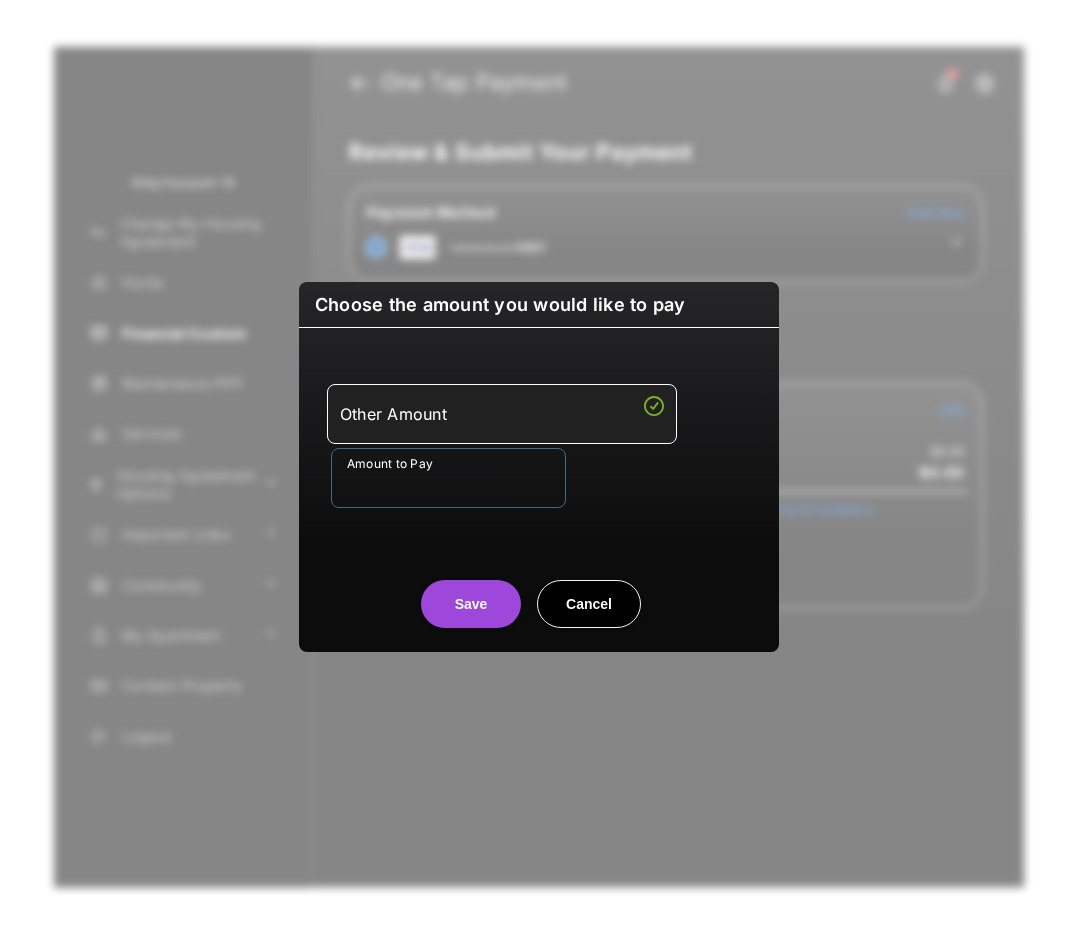 click on "Amount to Pay" at bounding box center (448, 478) 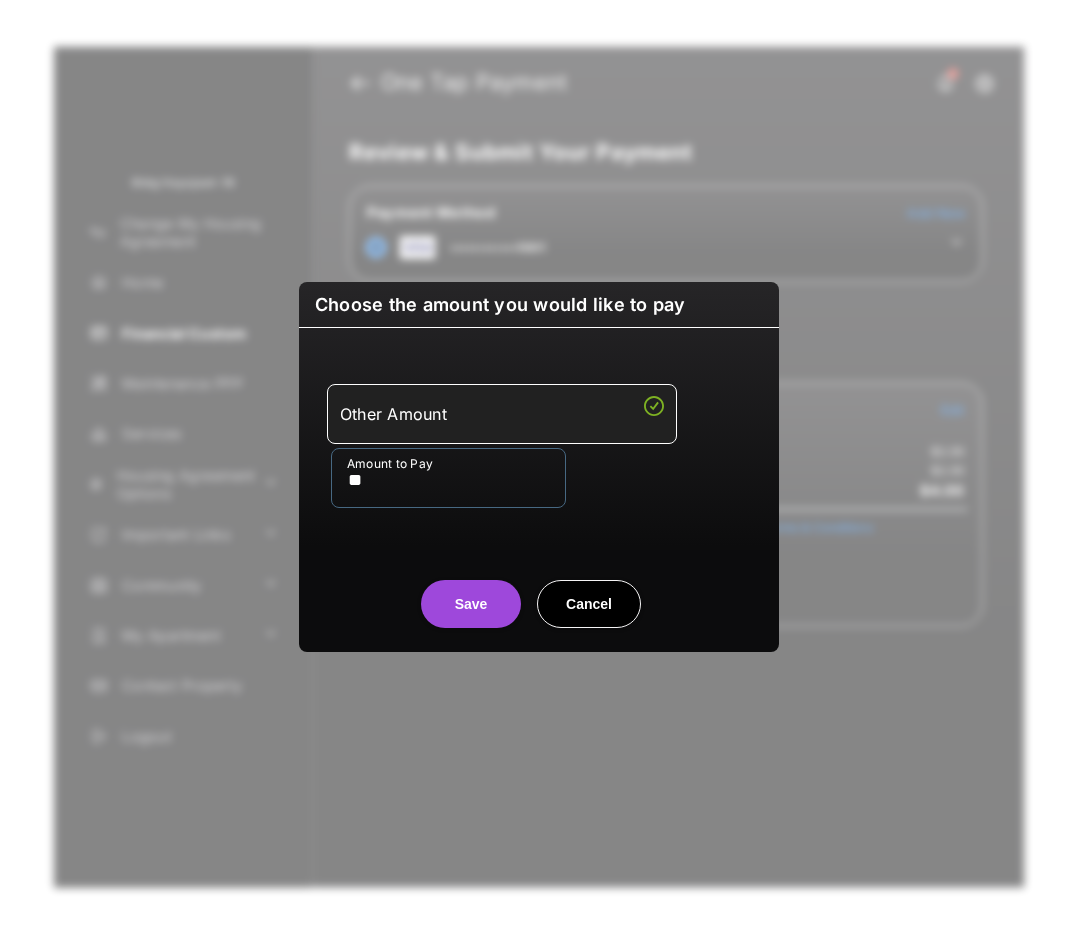 type on "**" 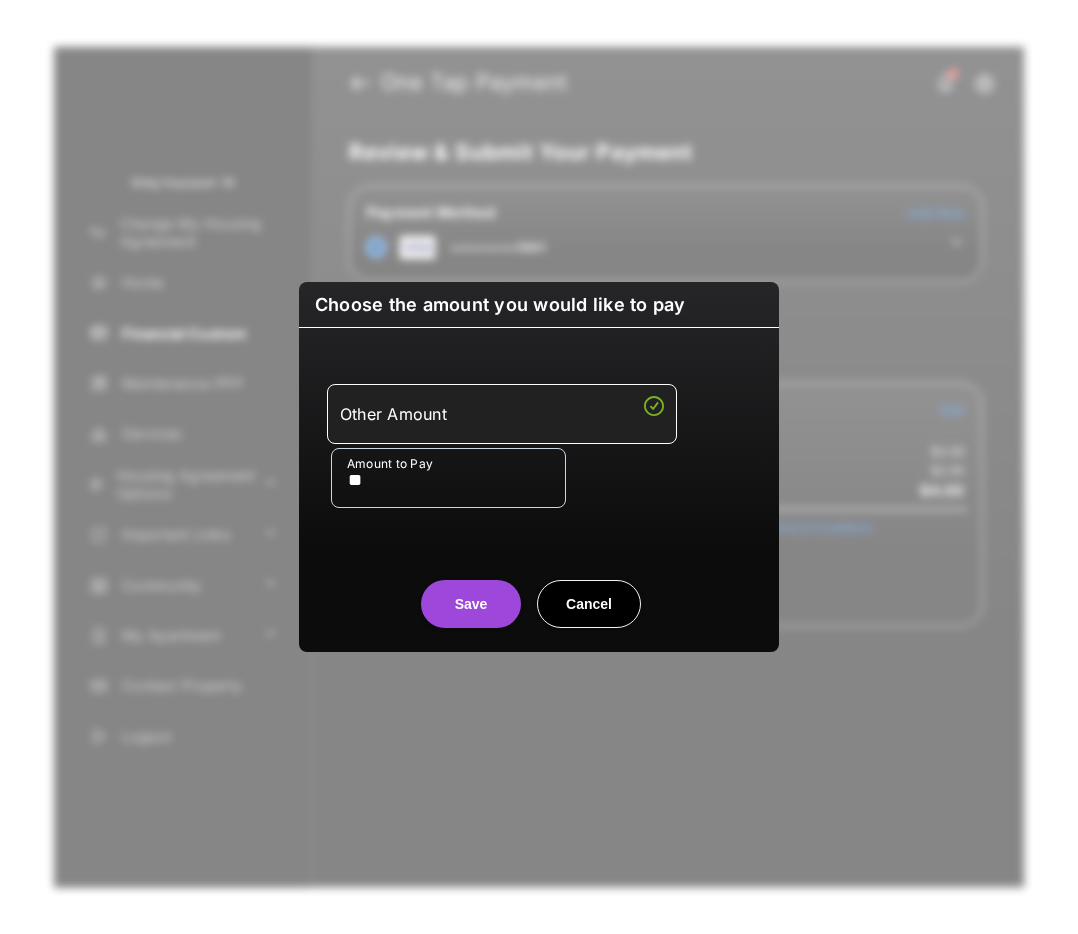 click on "Save" at bounding box center (471, 604) 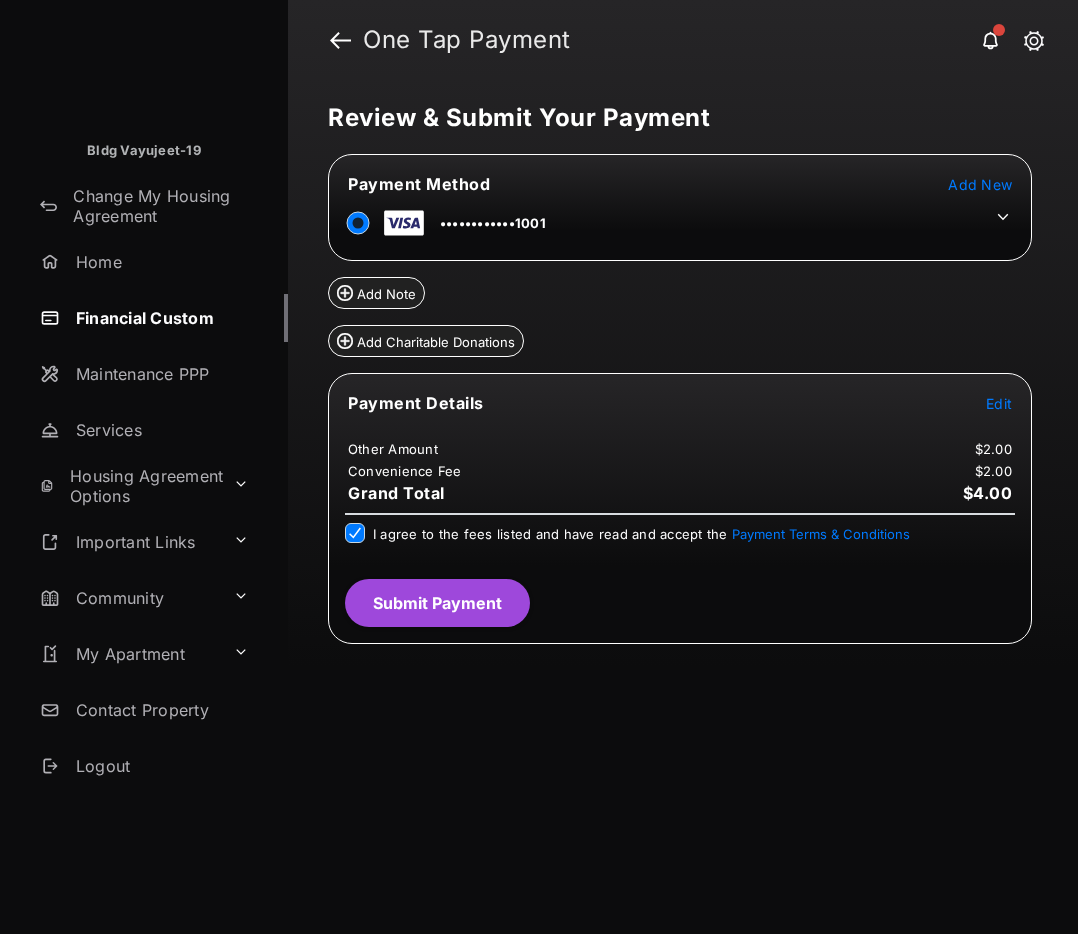 click on "Submit Payment" at bounding box center (437, 603) 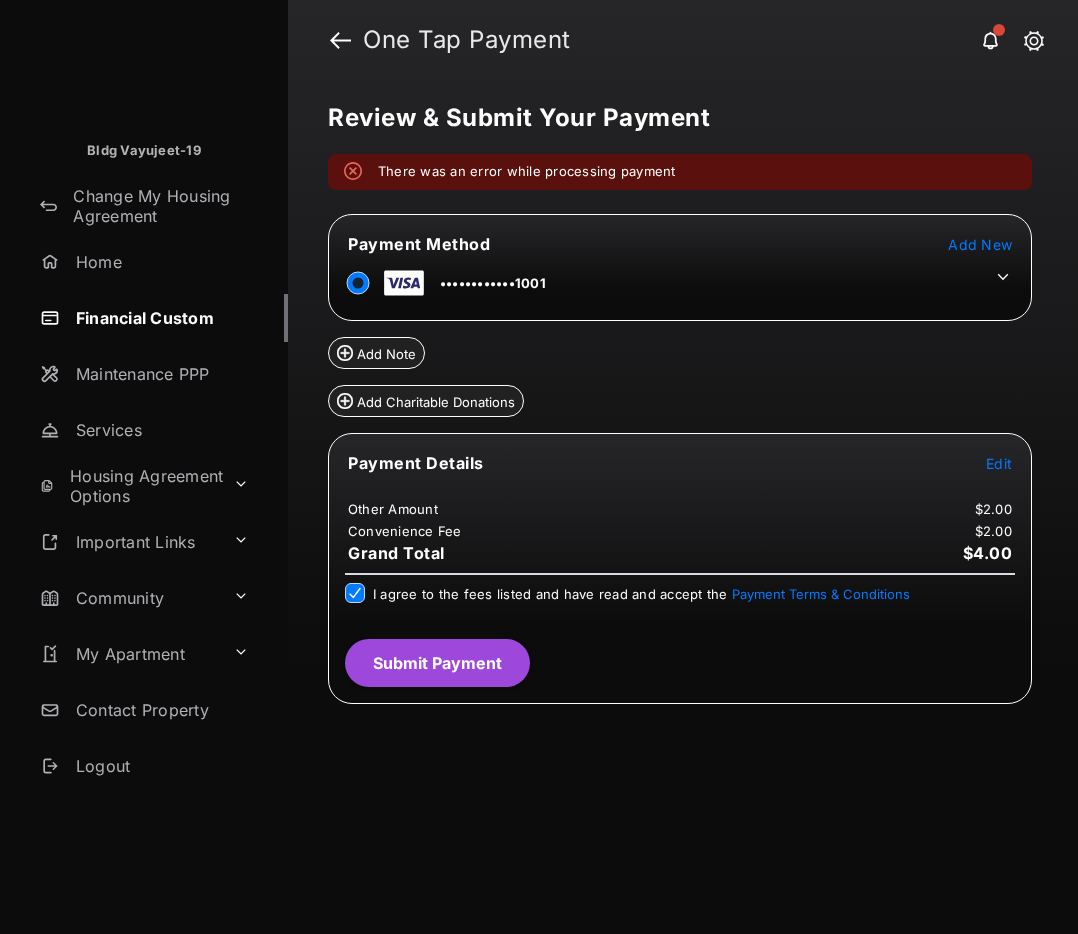 click on "Financial Custom" at bounding box center (160, 318) 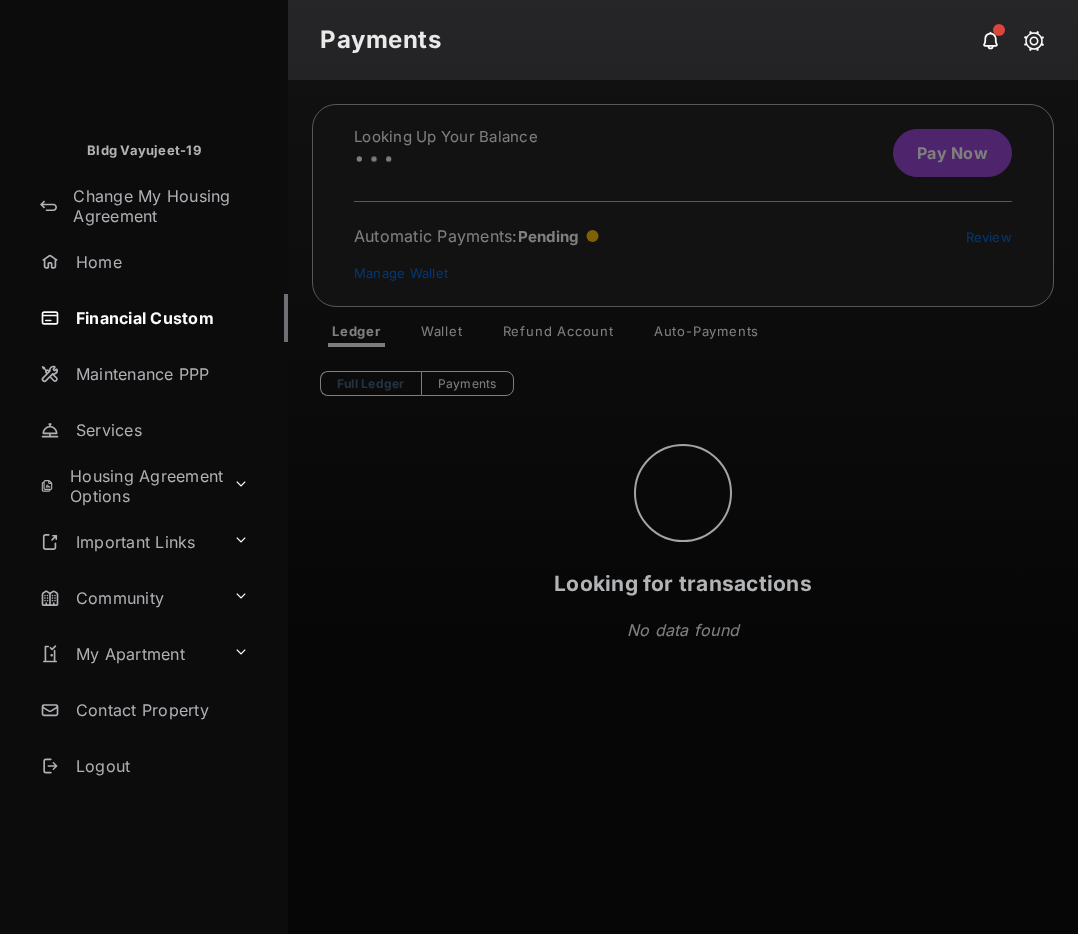 click on "Looking for transactions" at bounding box center [683, 507] 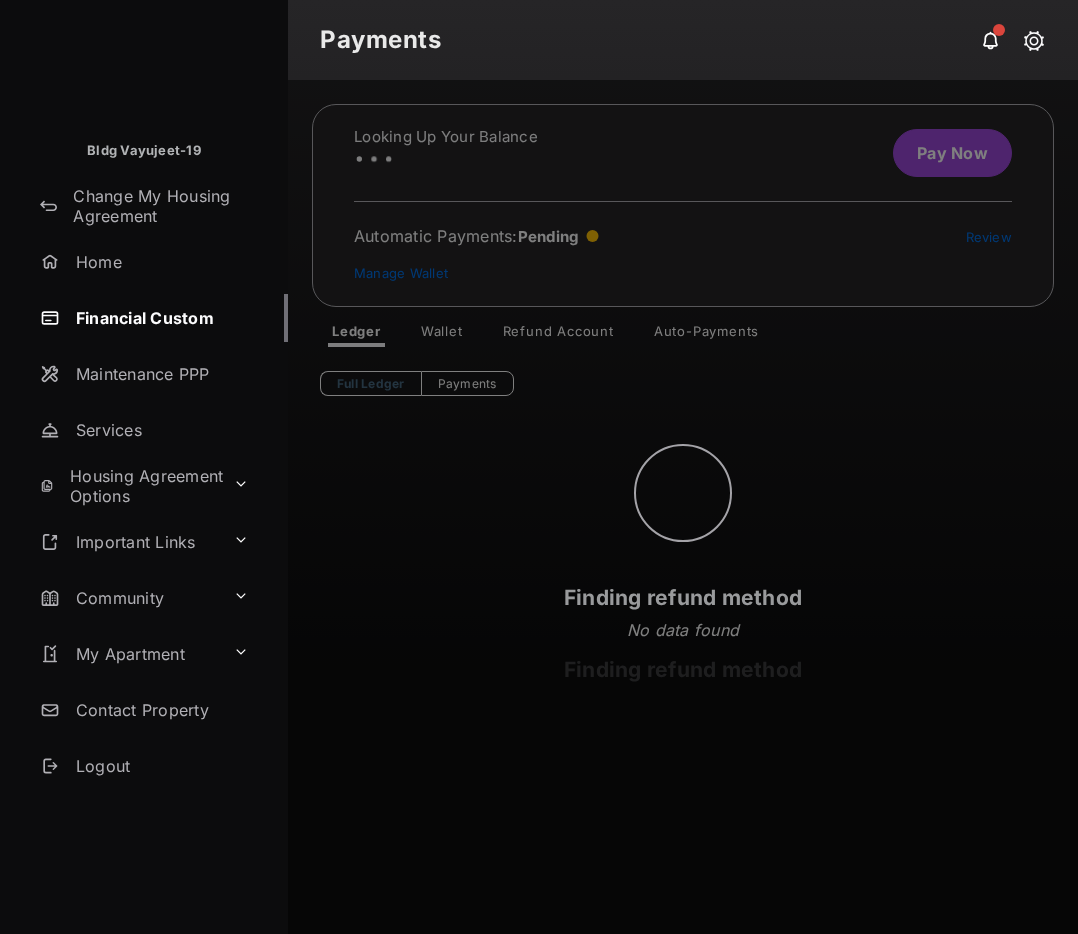 click on "Finding refund method Finding refund method" at bounding box center (683, 507) 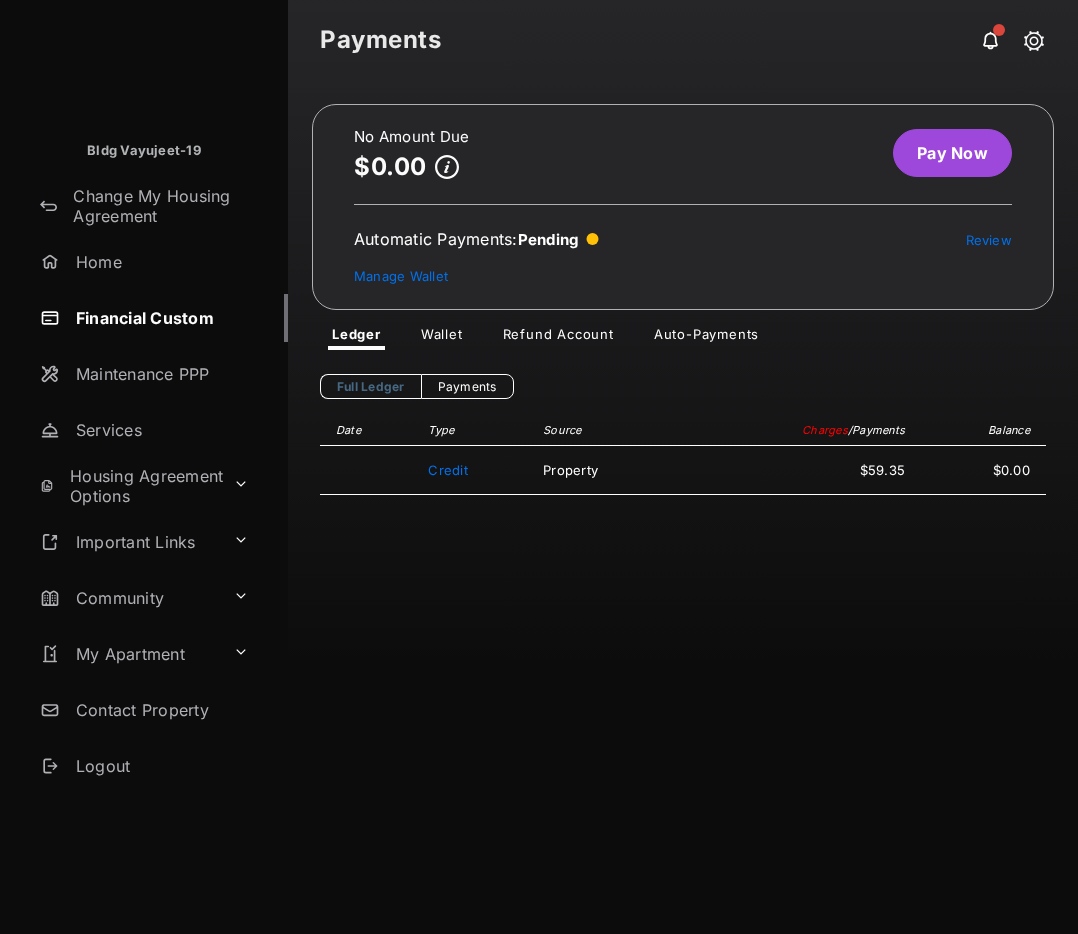click on "Wallet" at bounding box center (442, 338) 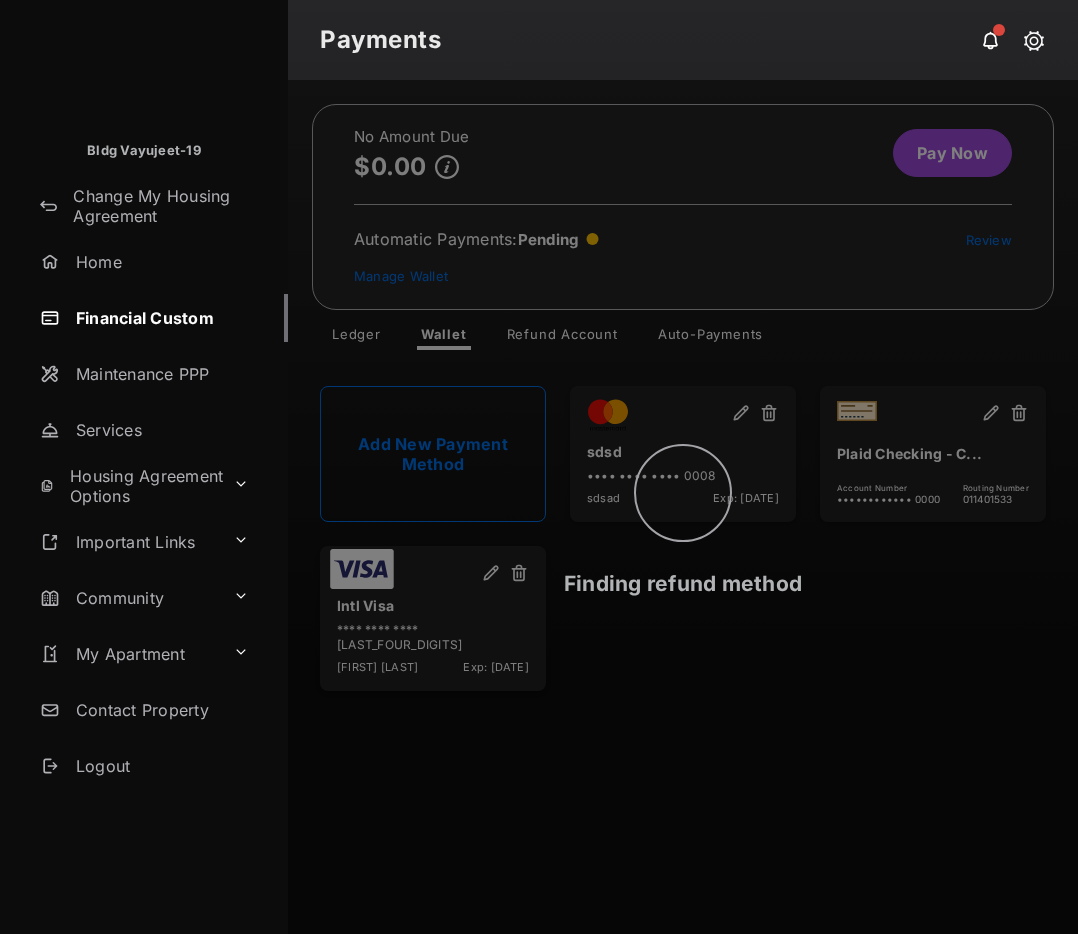 click on "Finding refund method" at bounding box center [683, 507] 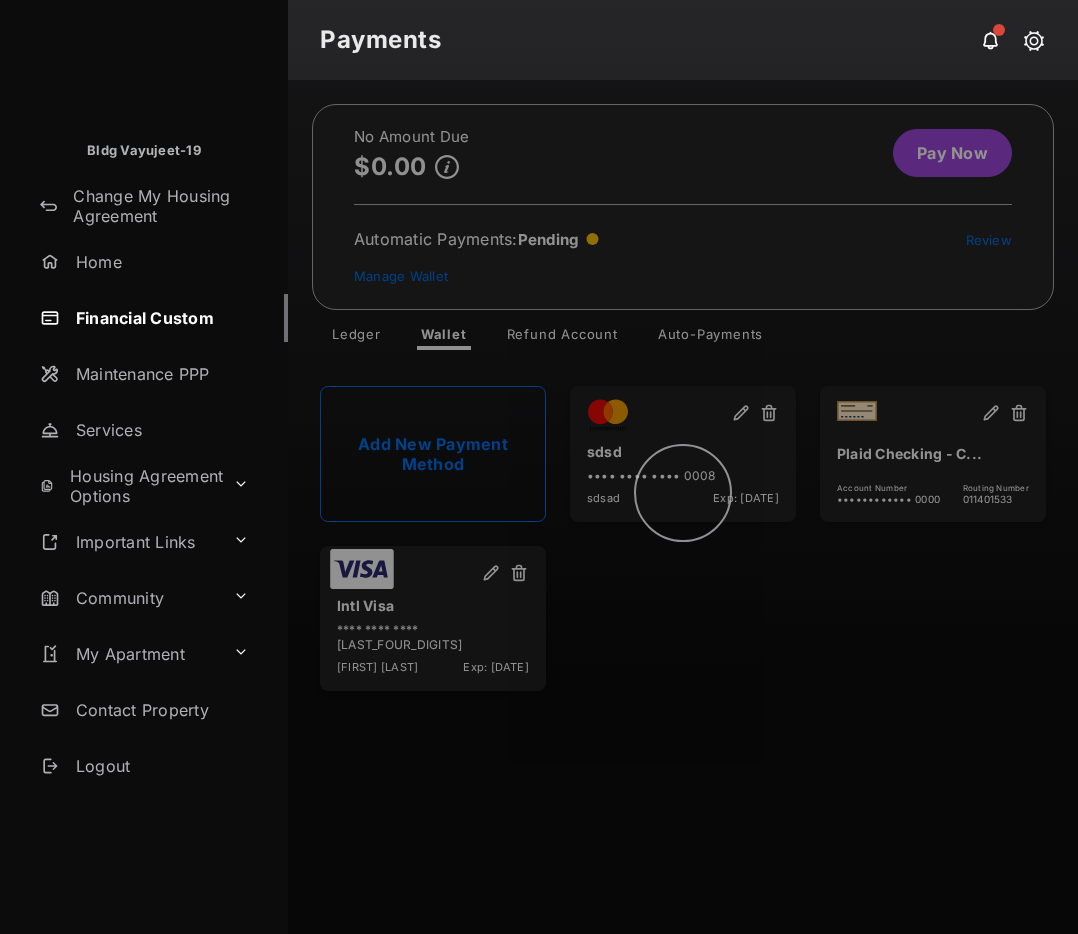 click at bounding box center [683, 507] 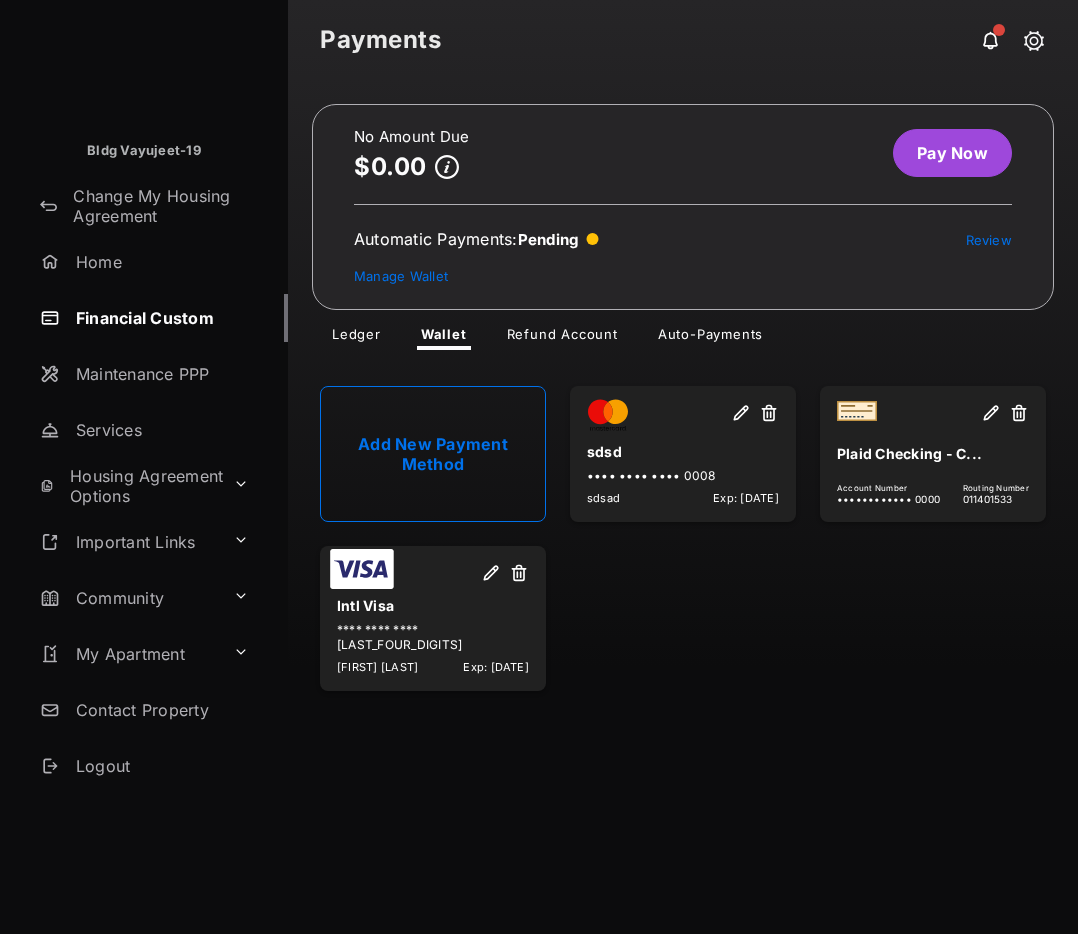 click at bounding box center (519, 574) 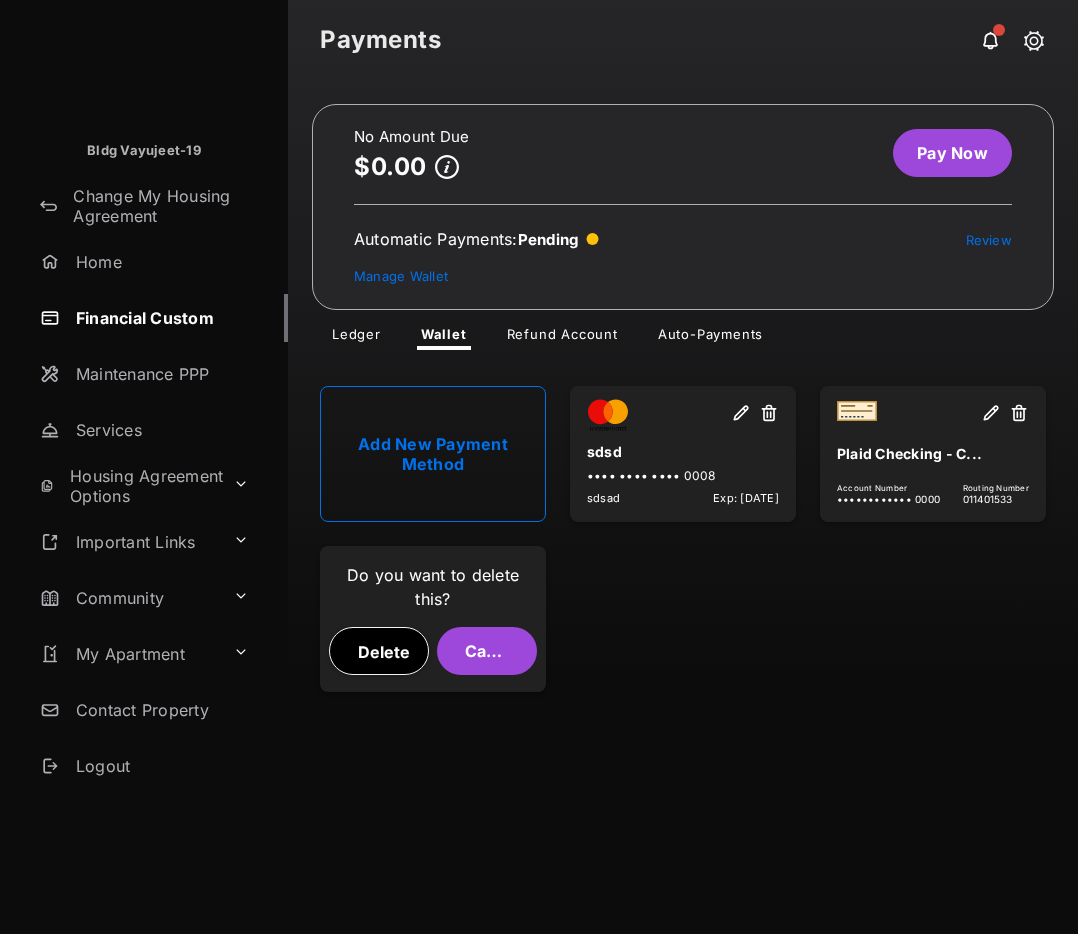 click on "Delete" at bounding box center (379, 651) 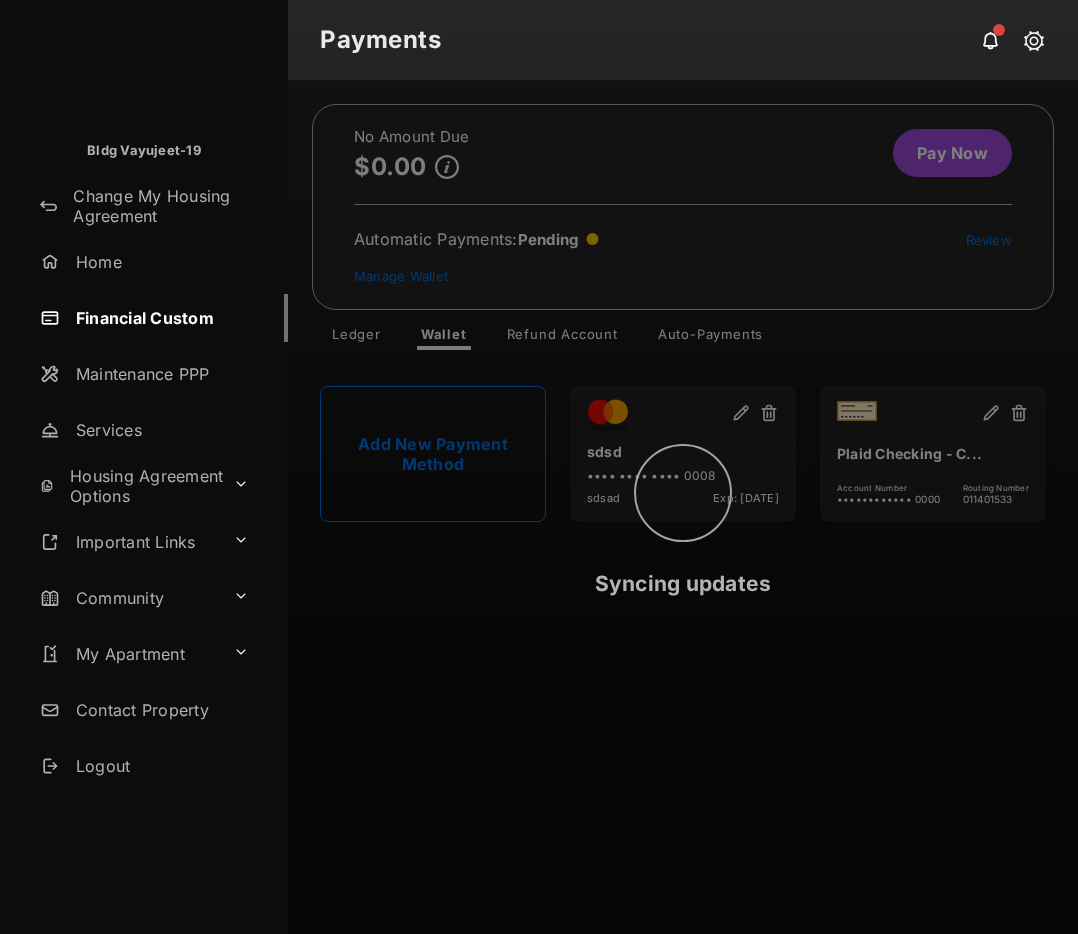 click on "Syncing updates" at bounding box center [683, 507] 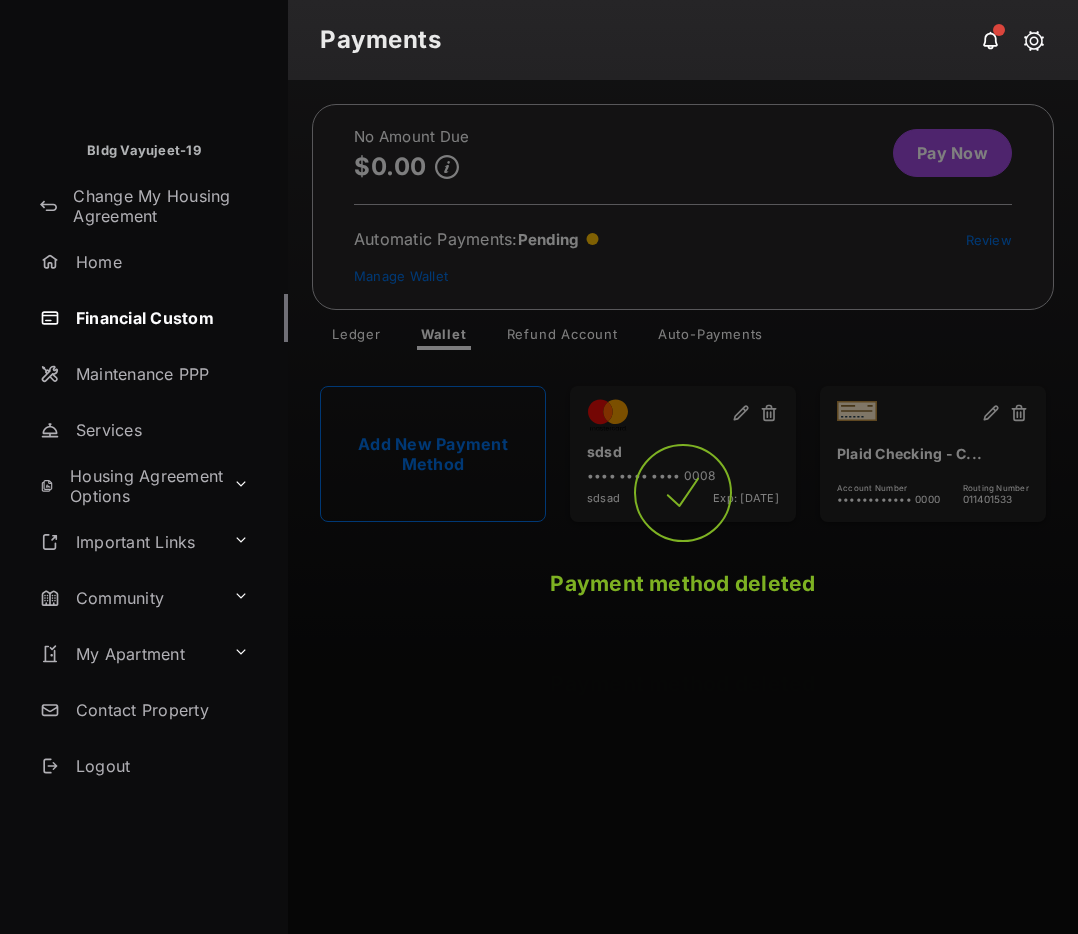 click on "Payment method deleted Payment method deleted" at bounding box center (683, 507) 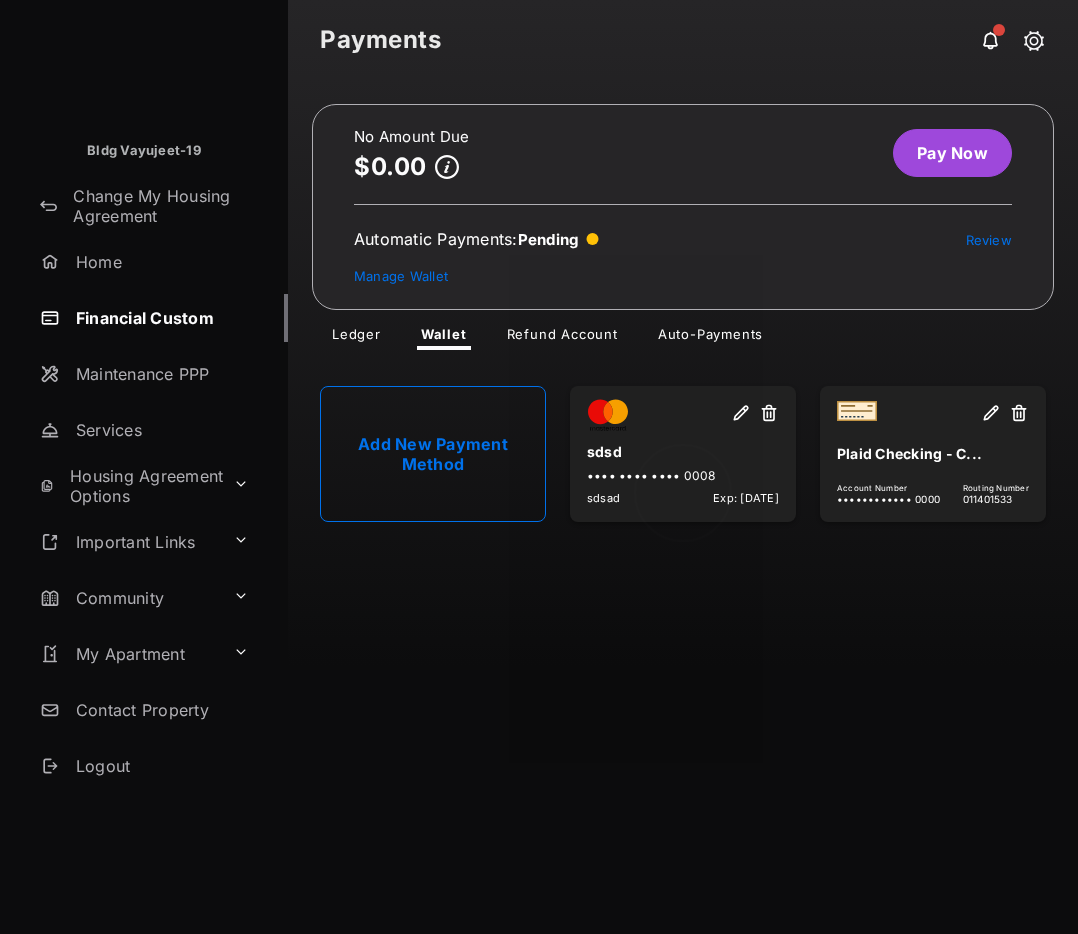 click at bounding box center (683, 507) 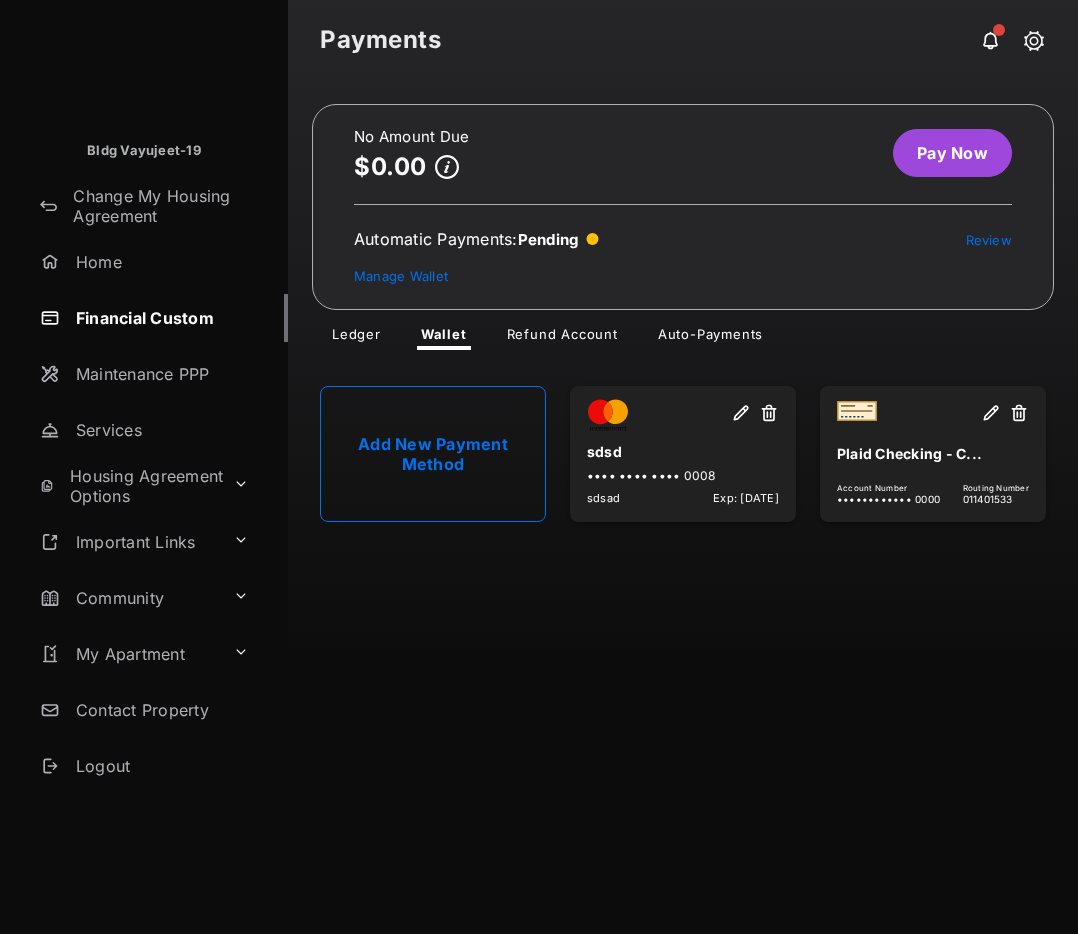 click on "Add New Payment Method" at bounding box center (433, 454) 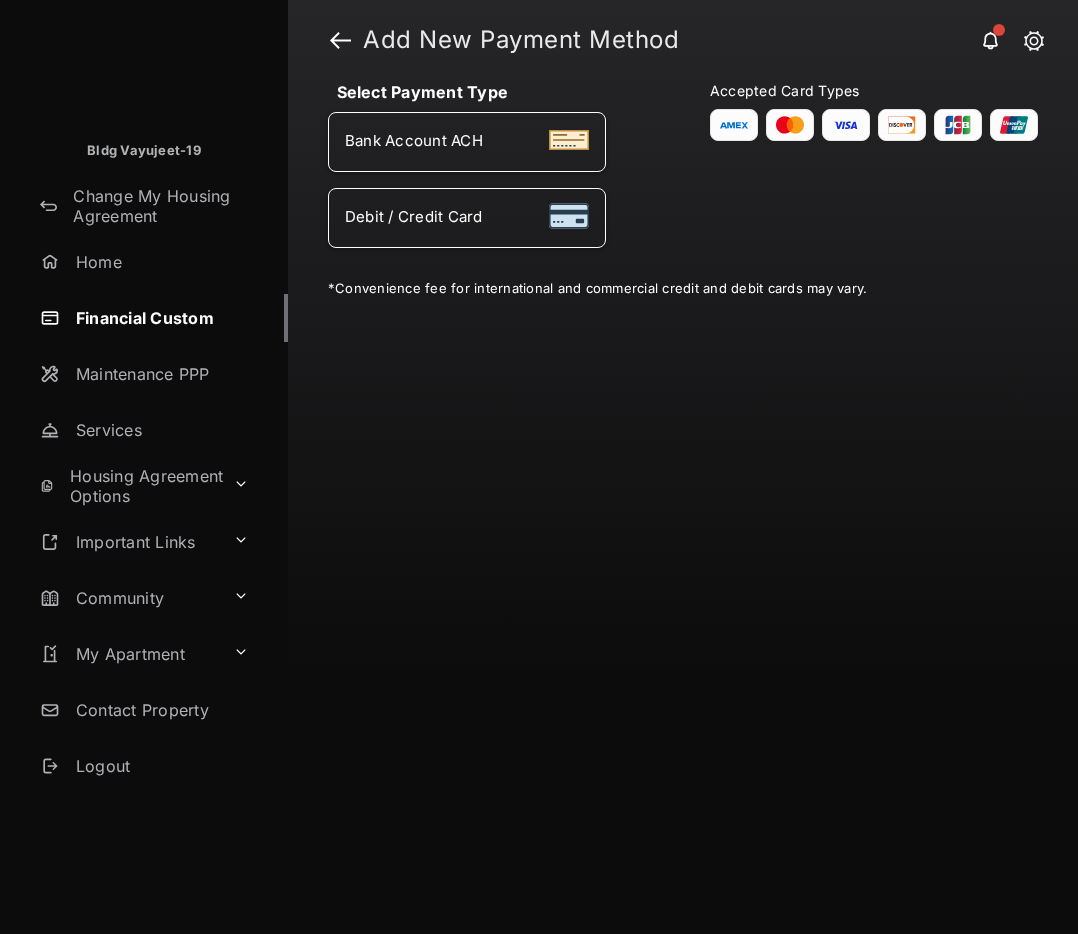 click on "Debit / Credit Card" at bounding box center [467, 218] 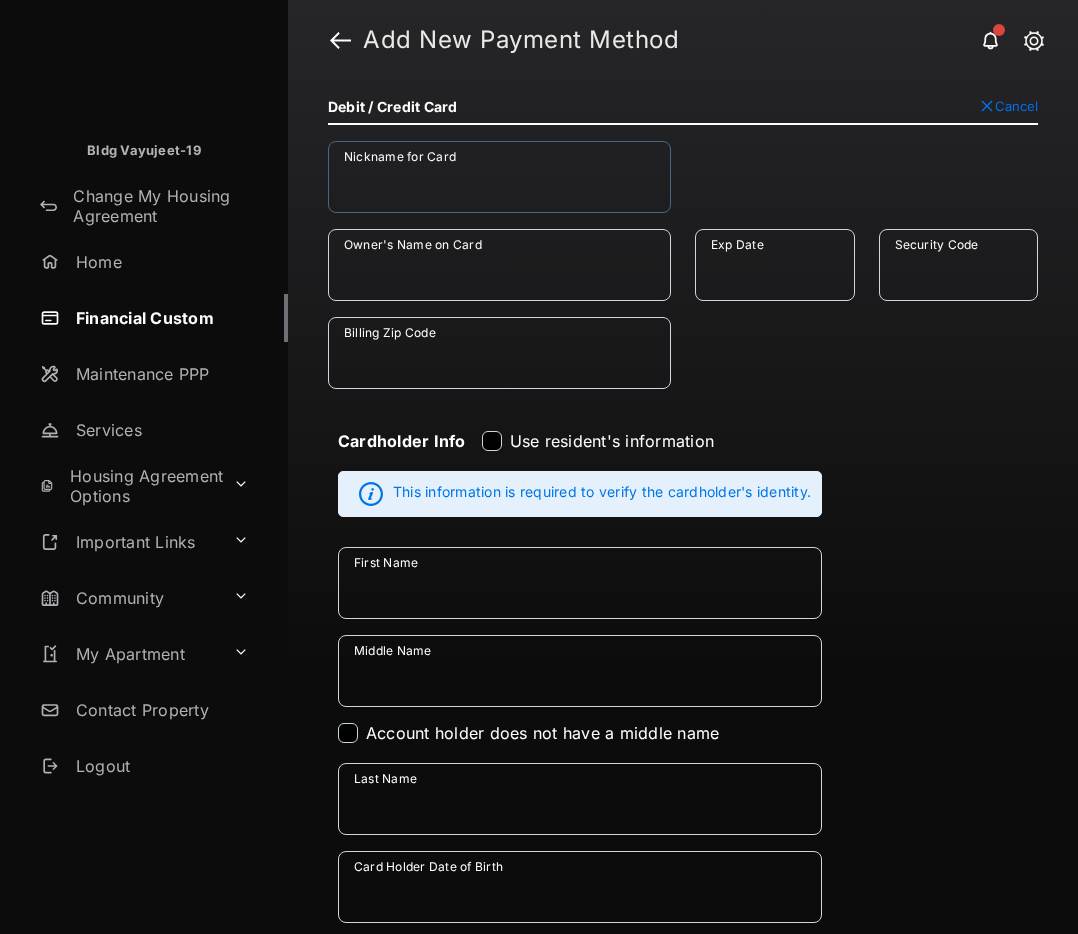 click on "Nickname for Card" at bounding box center [499, 177] 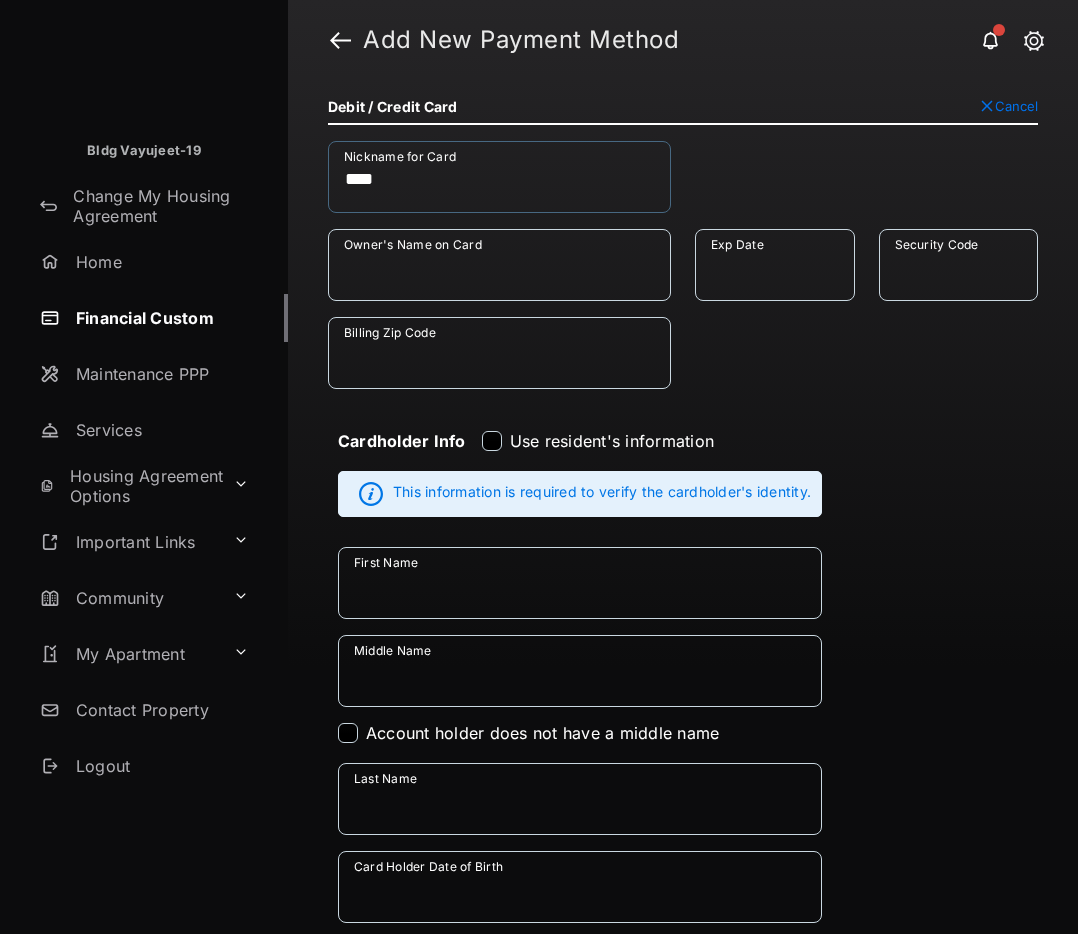 type on "****" 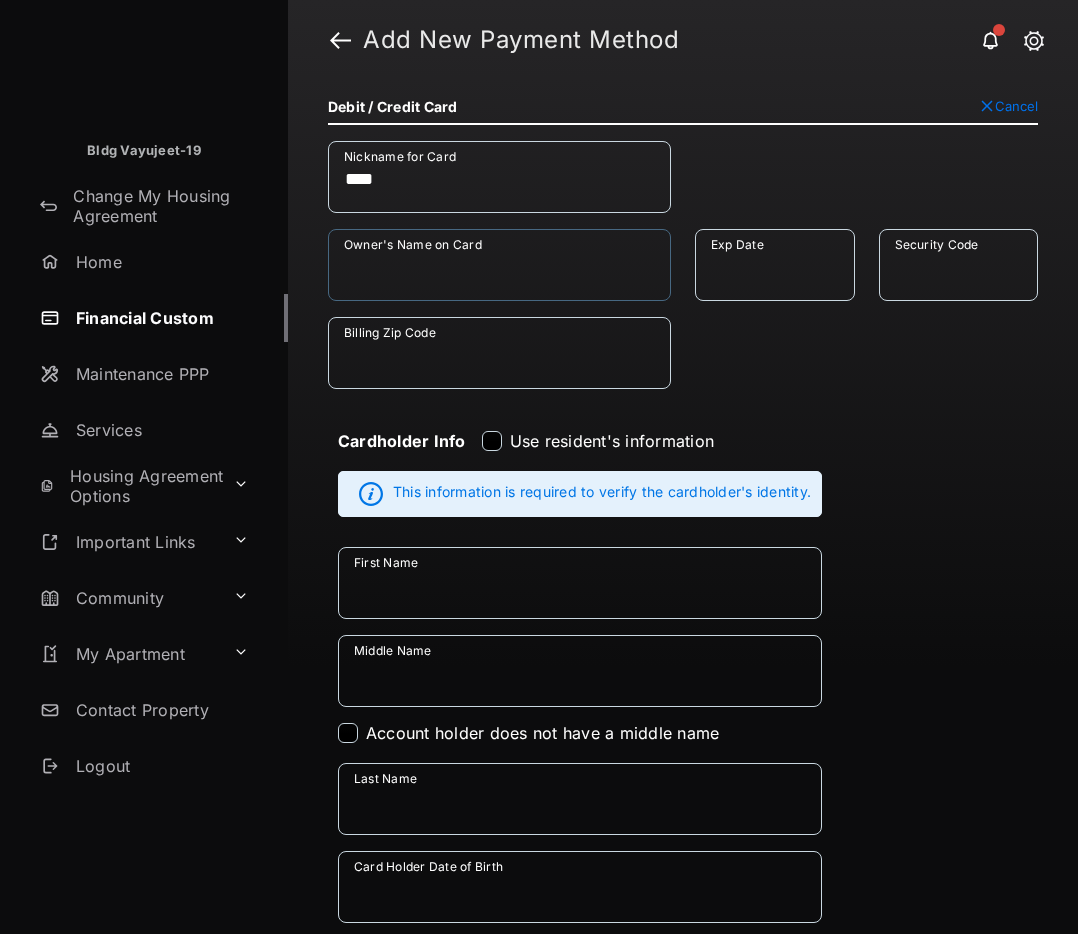click on "Owner's Name on Card" at bounding box center [499, 265] 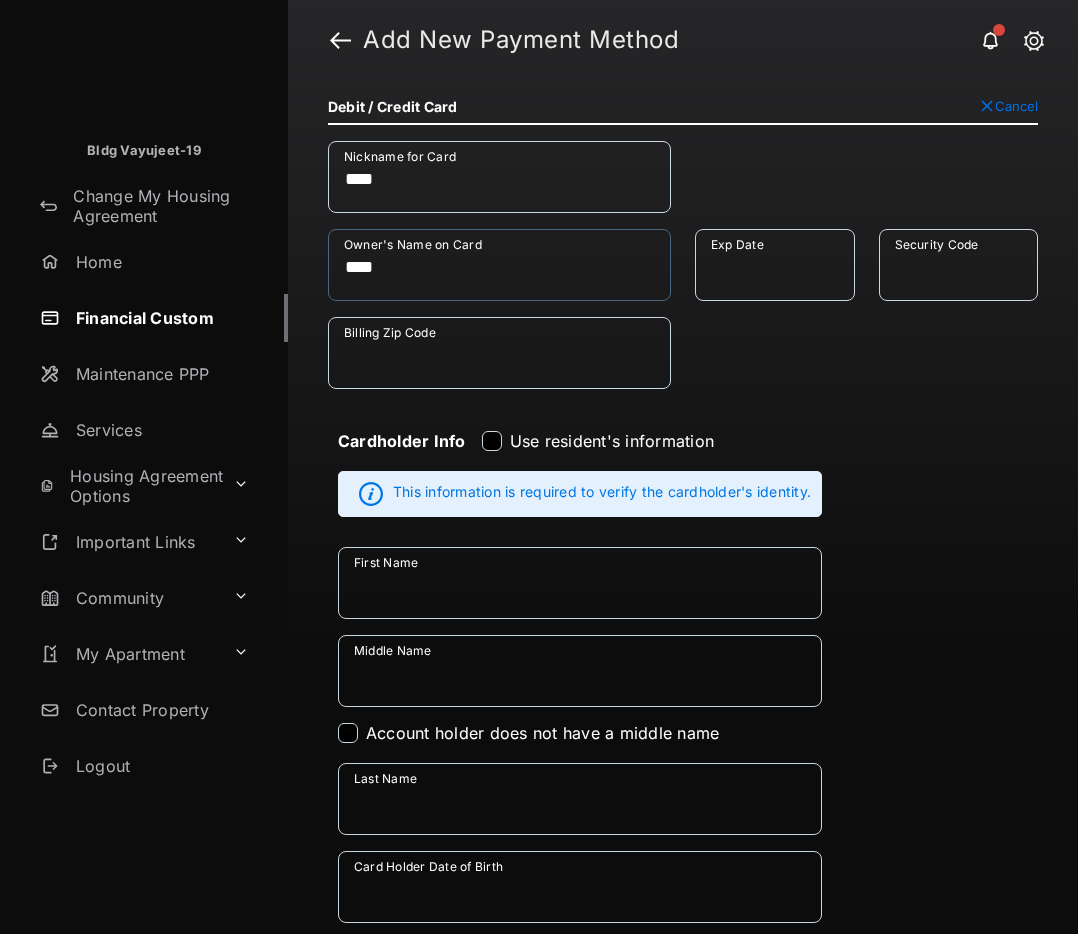 type on "****" 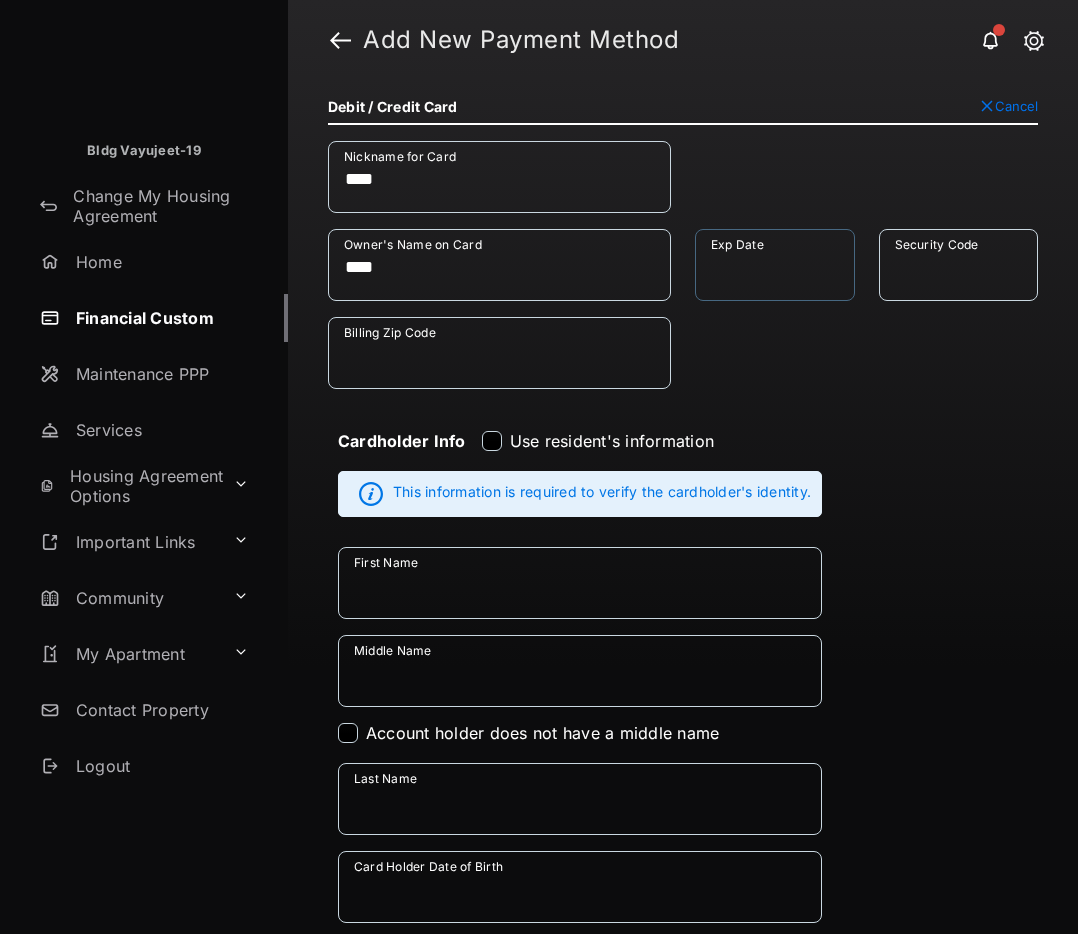 click on "Exp Date" at bounding box center (775, 265) 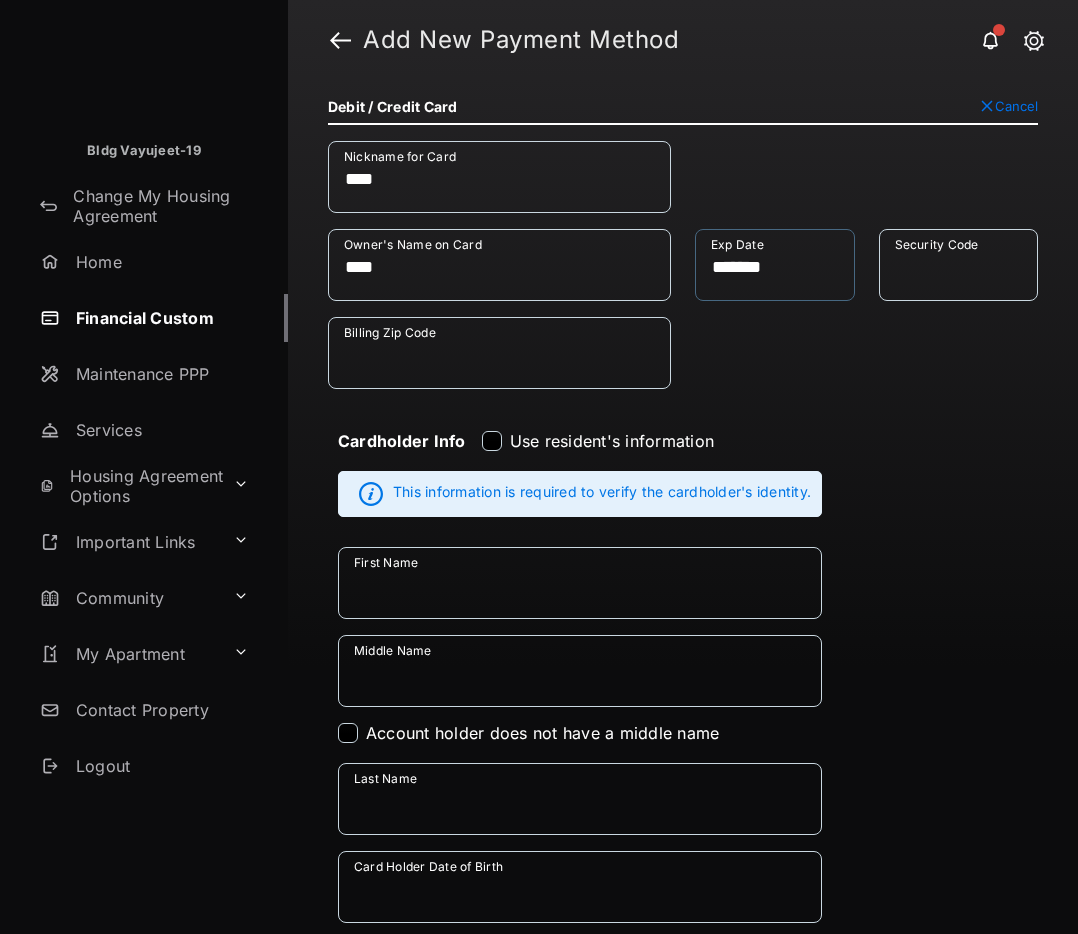 type on "*******" 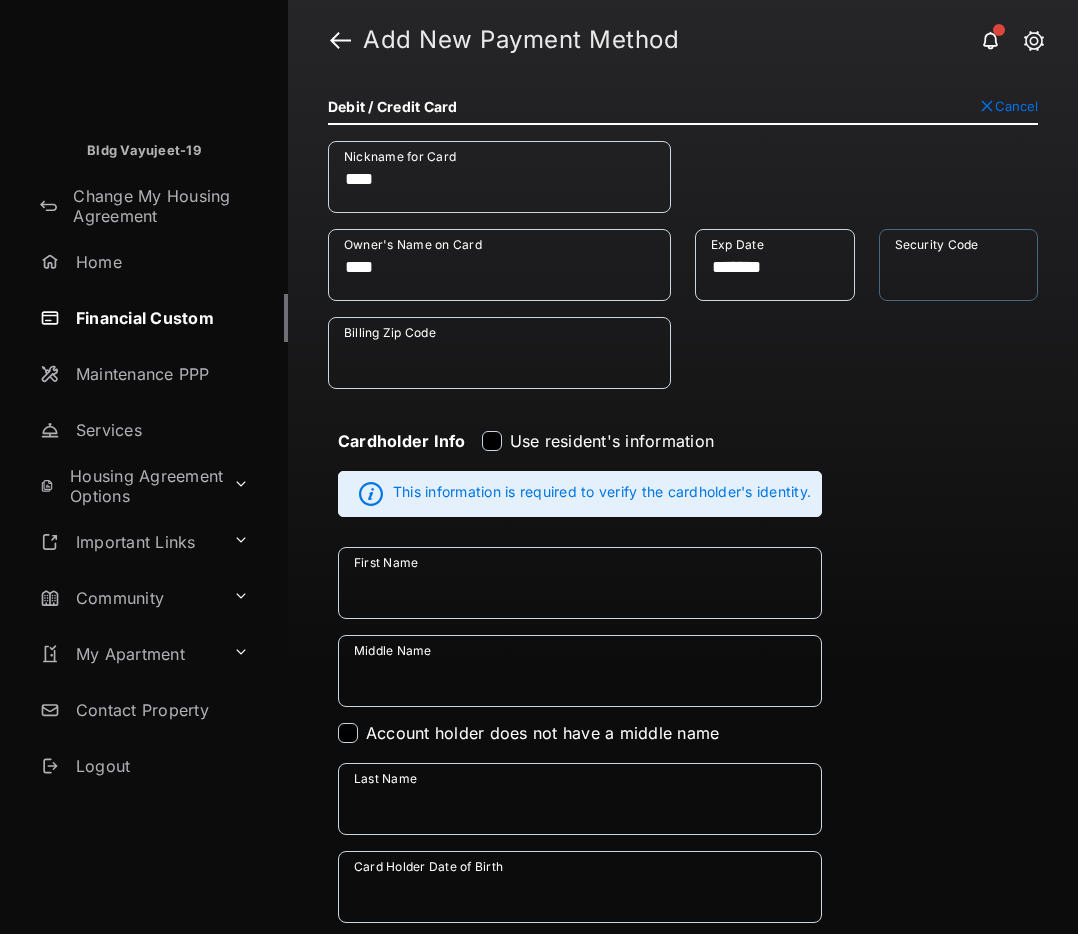 click on "Security Code" at bounding box center [959, 265] 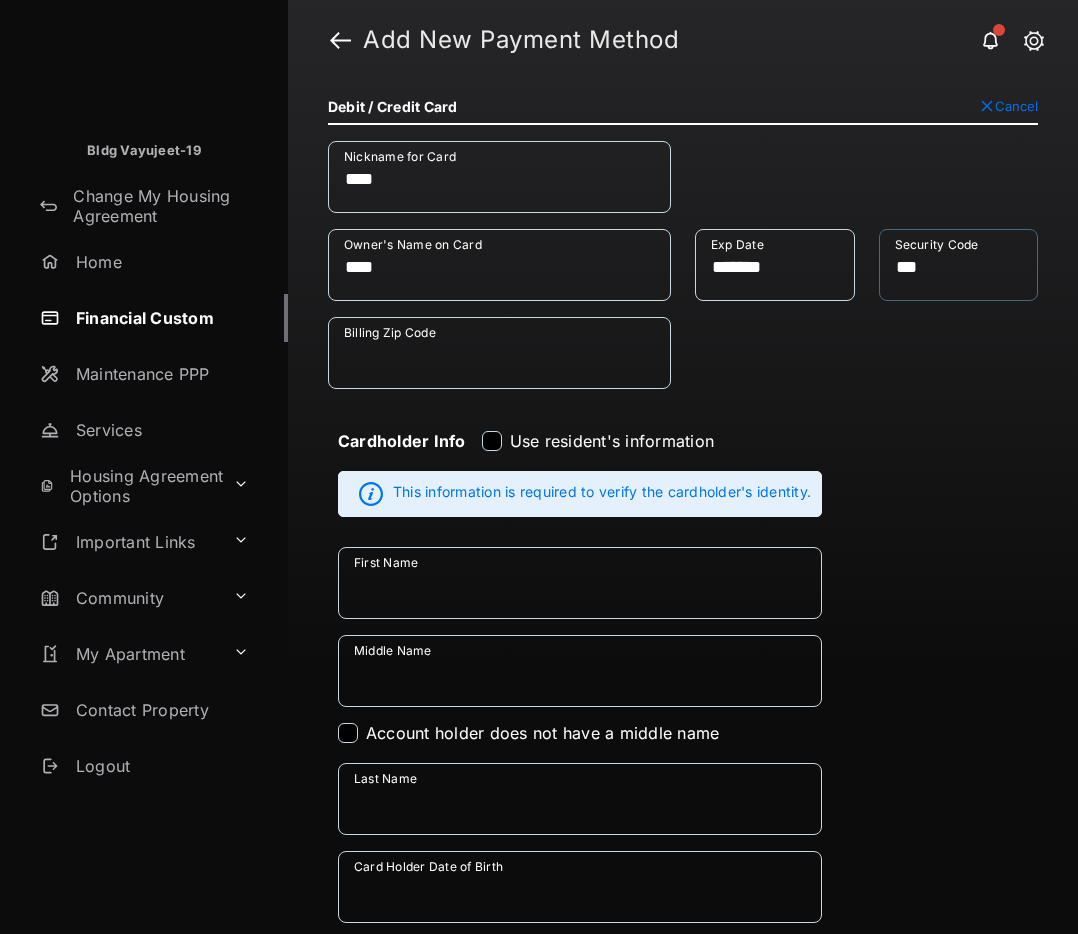 type on "***" 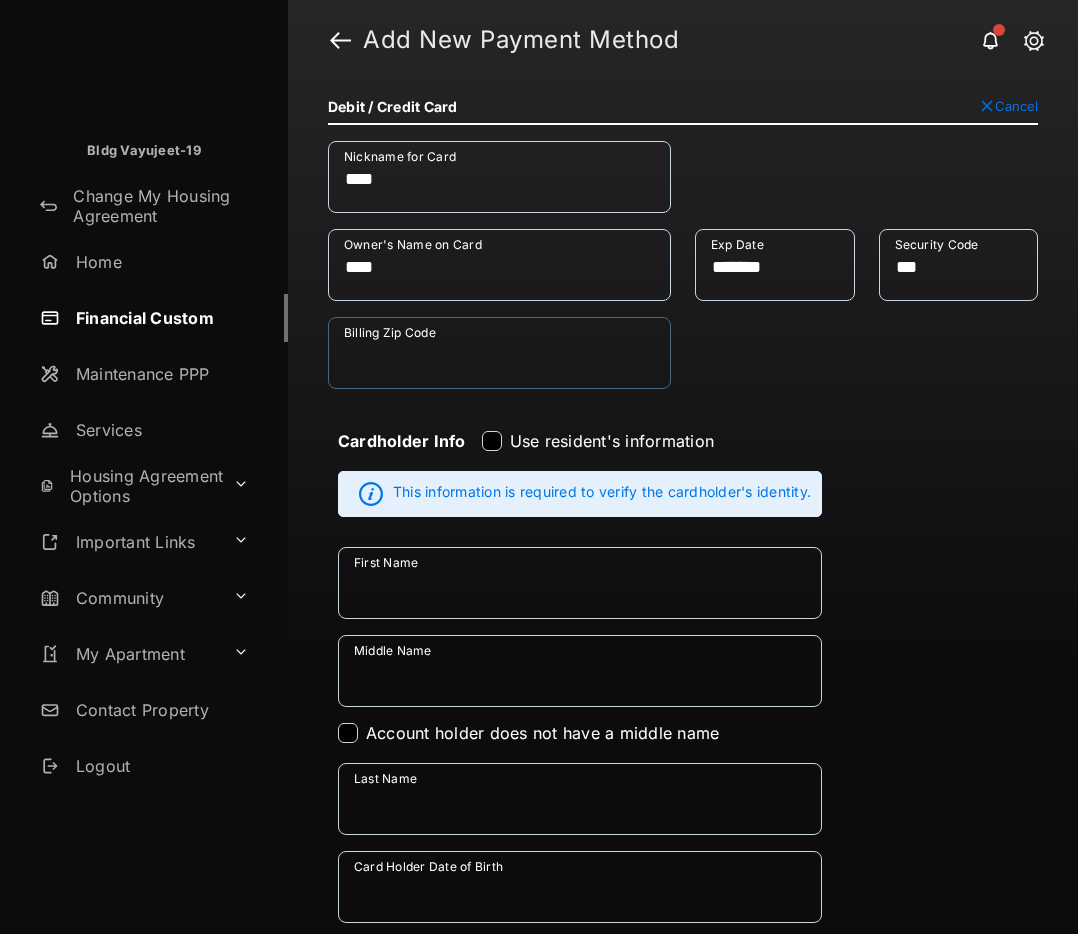 click on "Billing Zip Code" at bounding box center [499, 353] 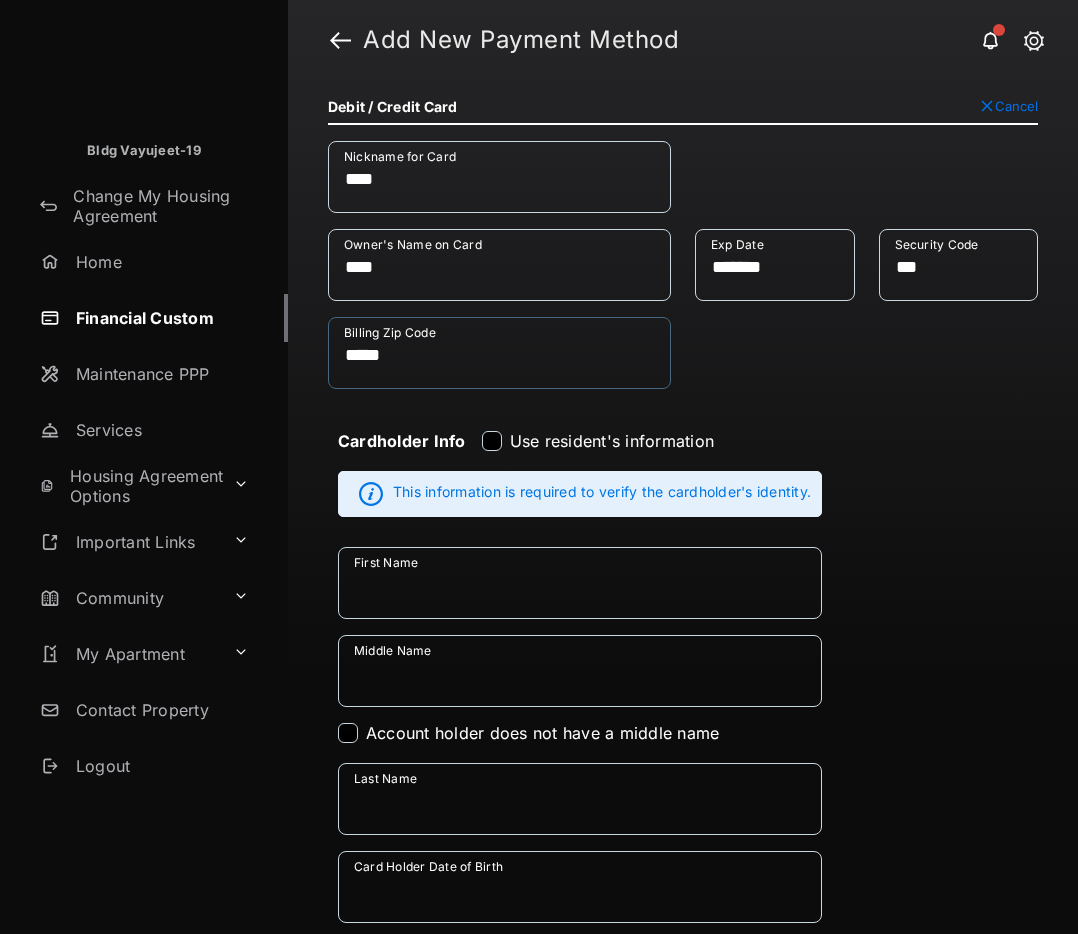 type on "*****" 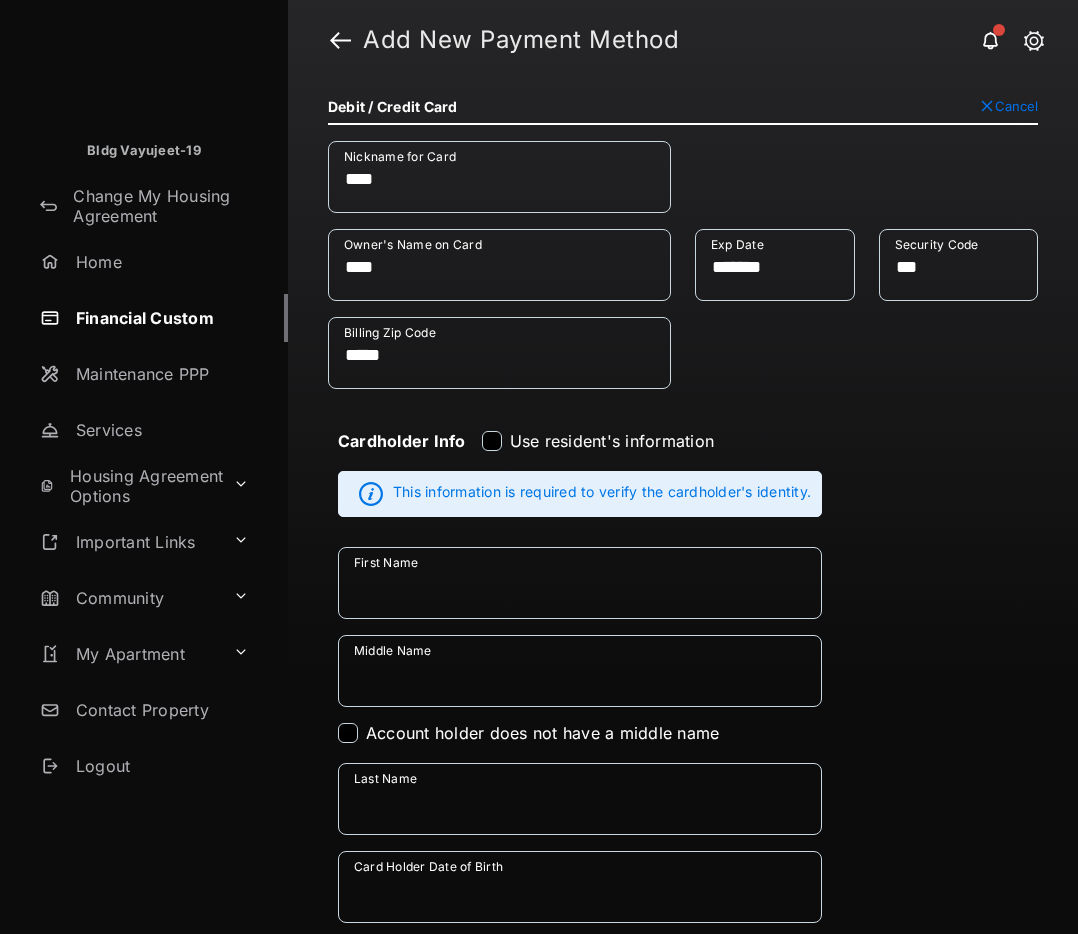 type on "*******" 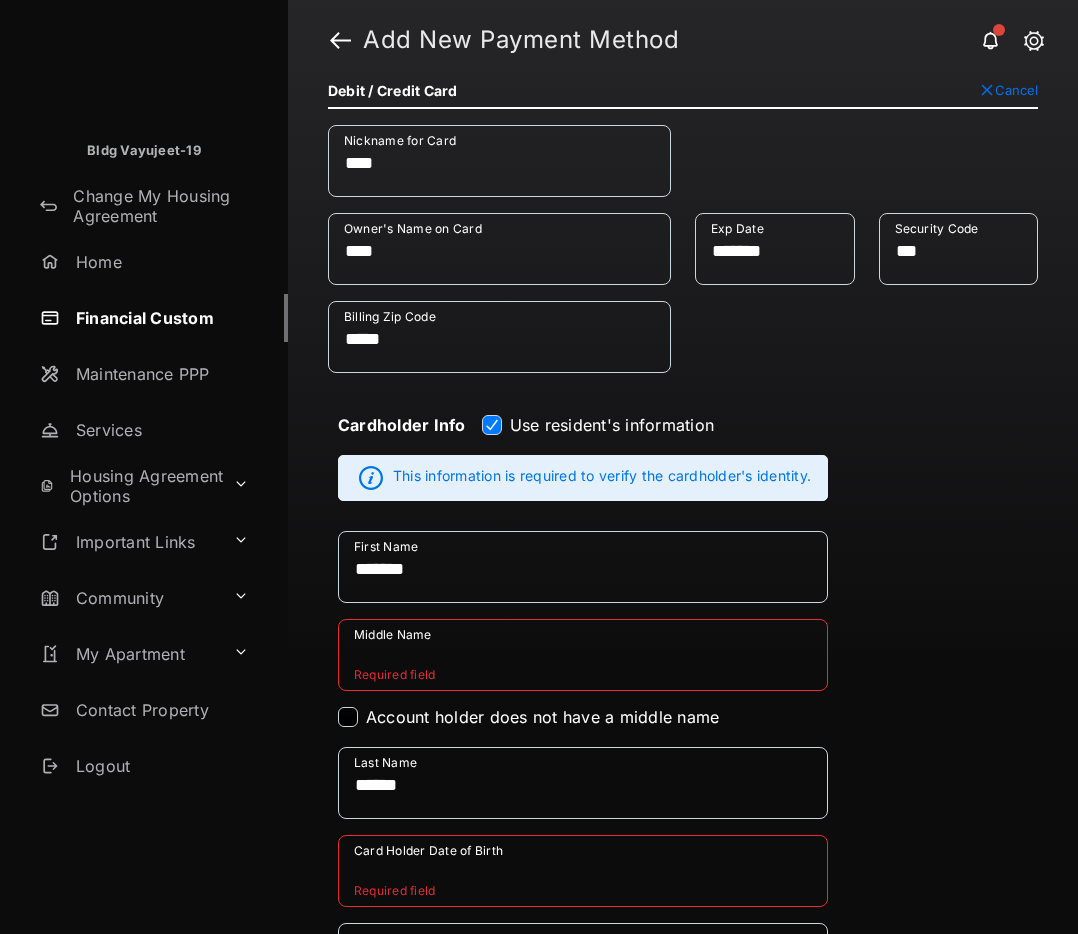 scroll, scrollTop: 18, scrollLeft: 0, axis: vertical 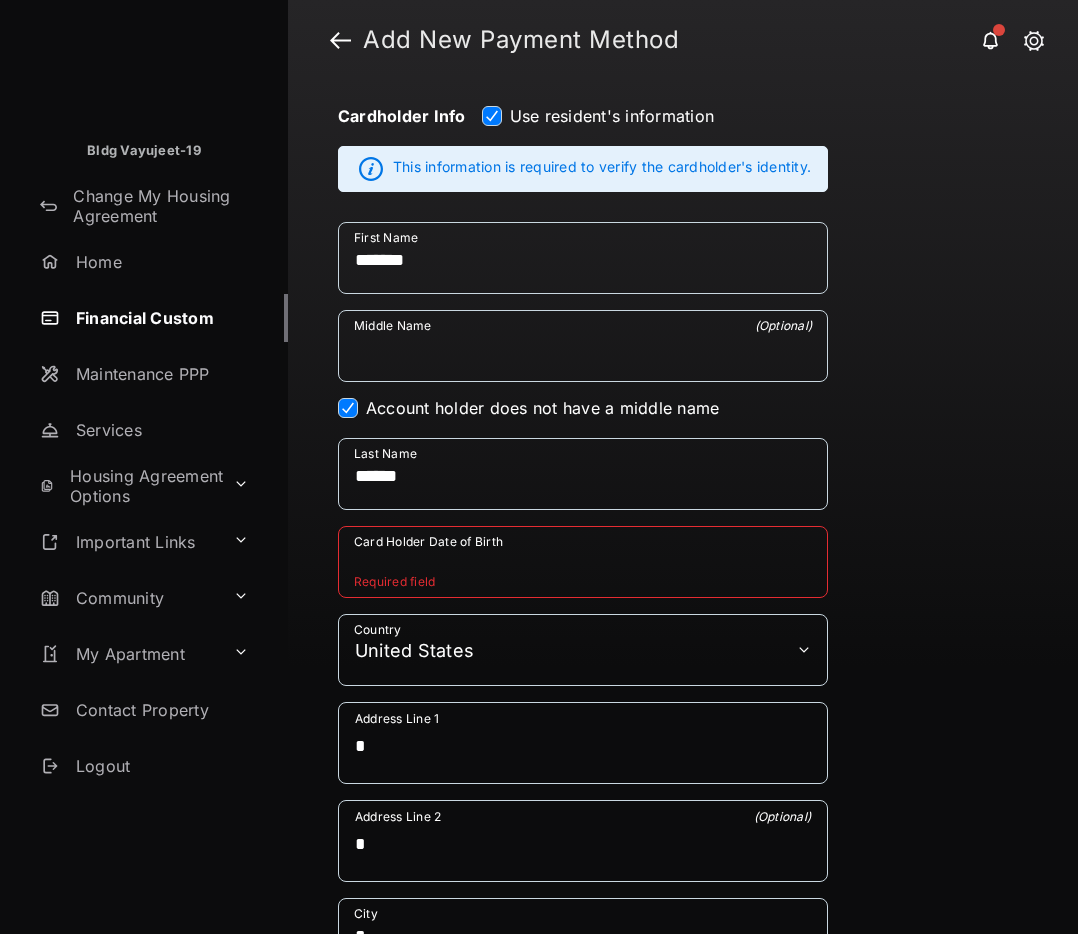 click on "Card Holder Date of Birth" at bounding box center [583, 562] 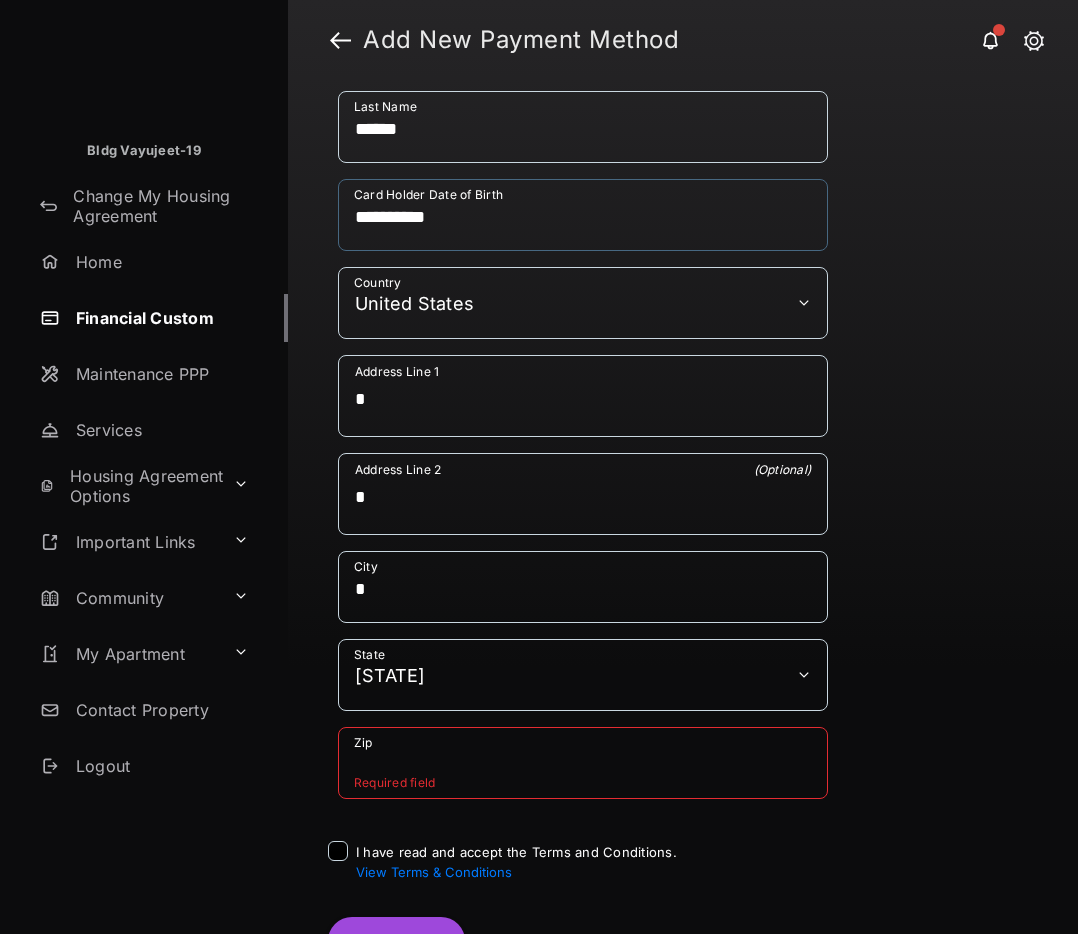 scroll, scrollTop: 691, scrollLeft: 0, axis: vertical 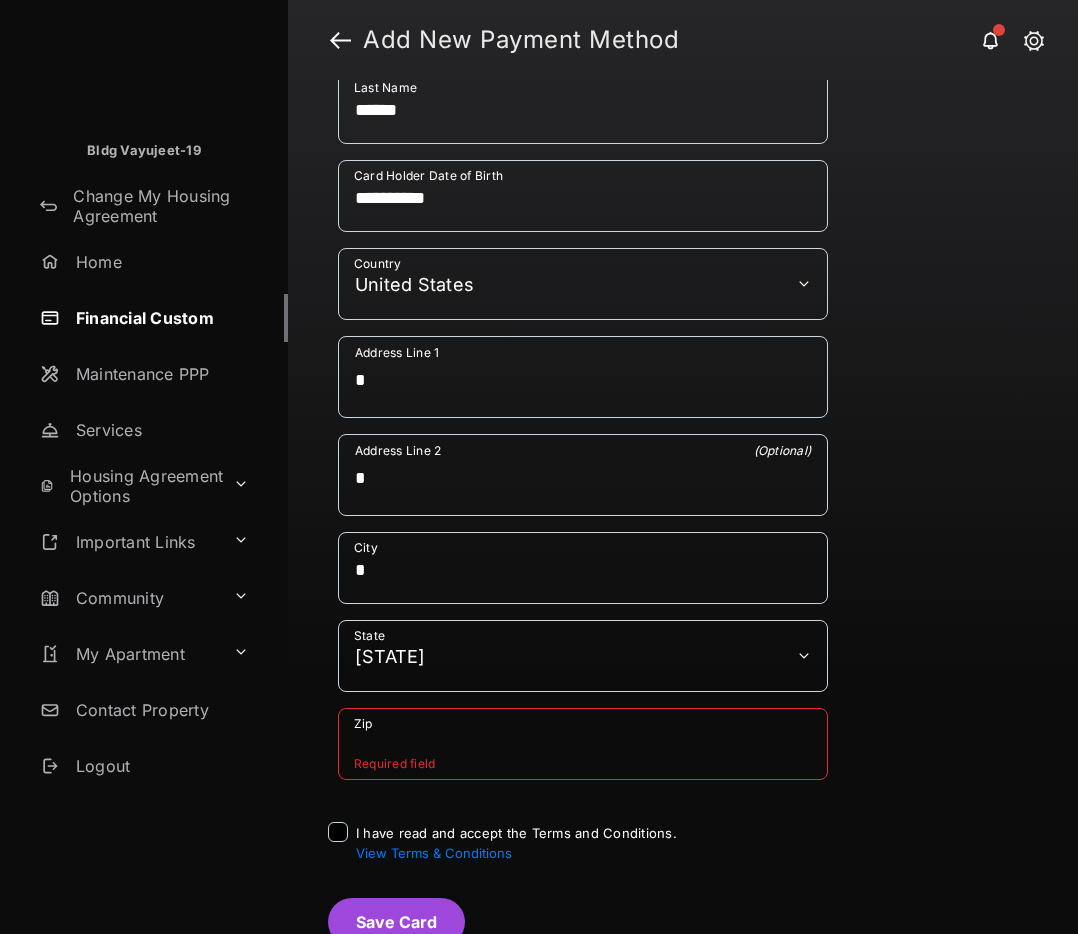 type on "**********" 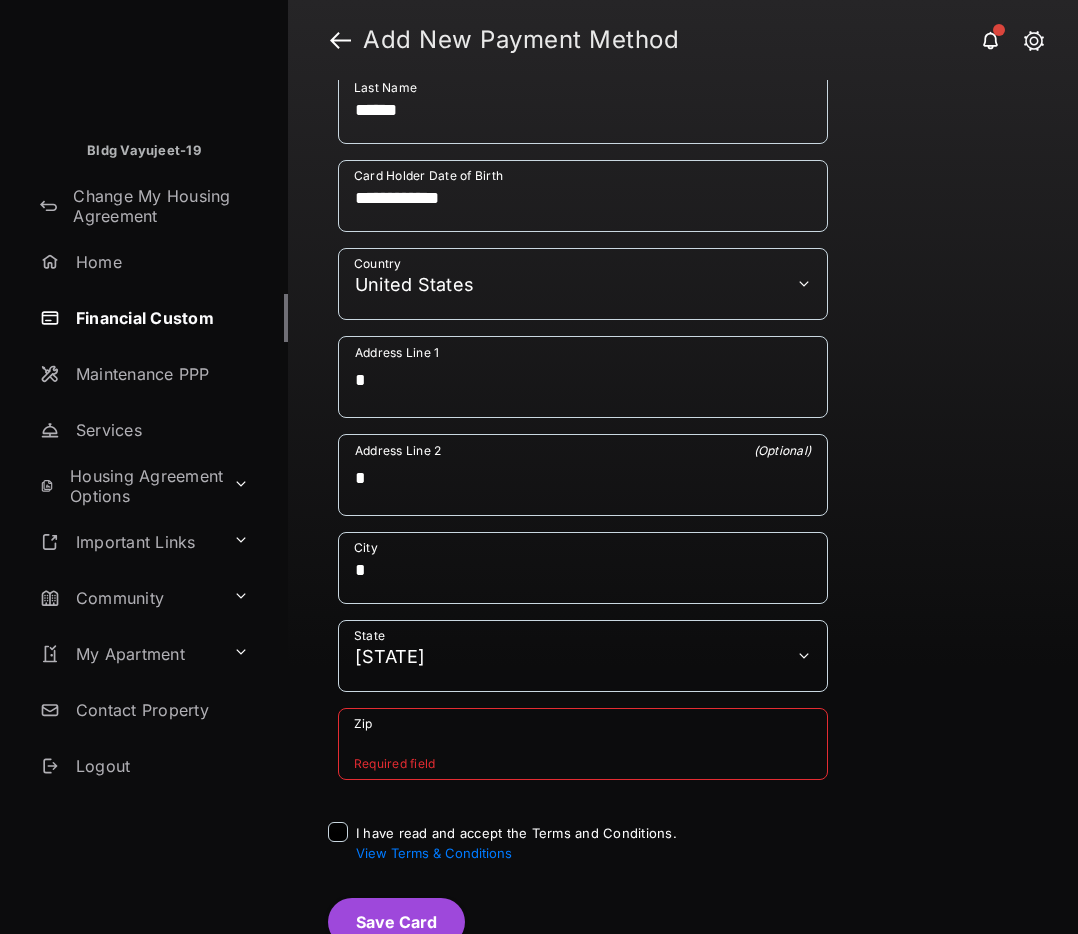 click on "Zip" at bounding box center [583, 744] 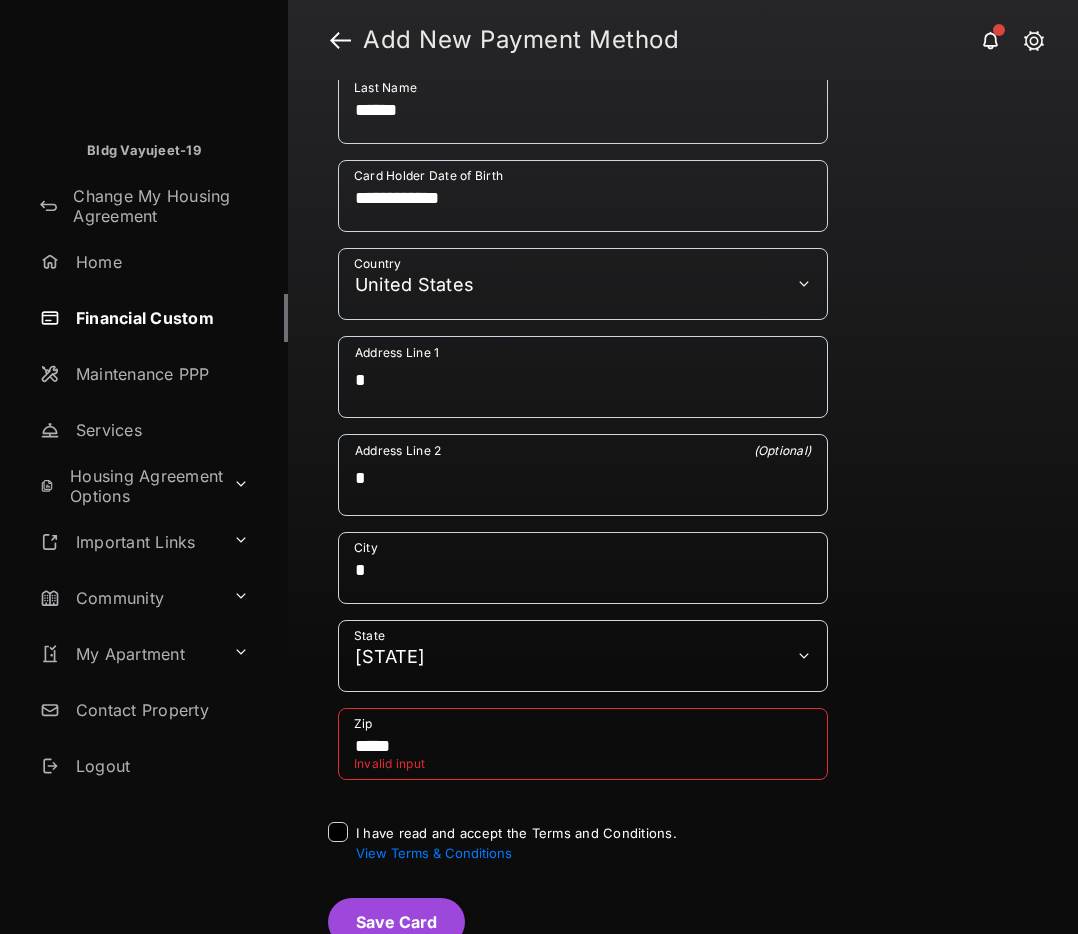 type on "*****" 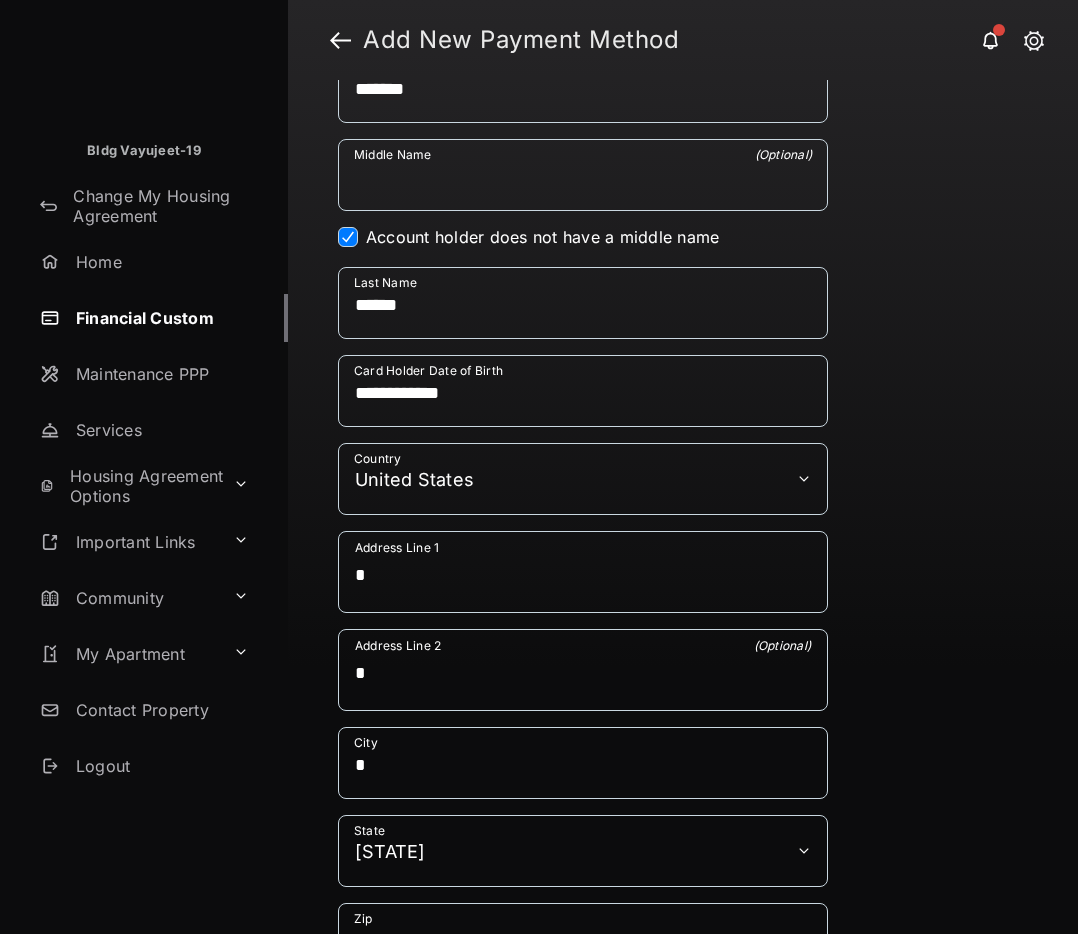 scroll, scrollTop: 384, scrollLeft: 0, axis: vertical 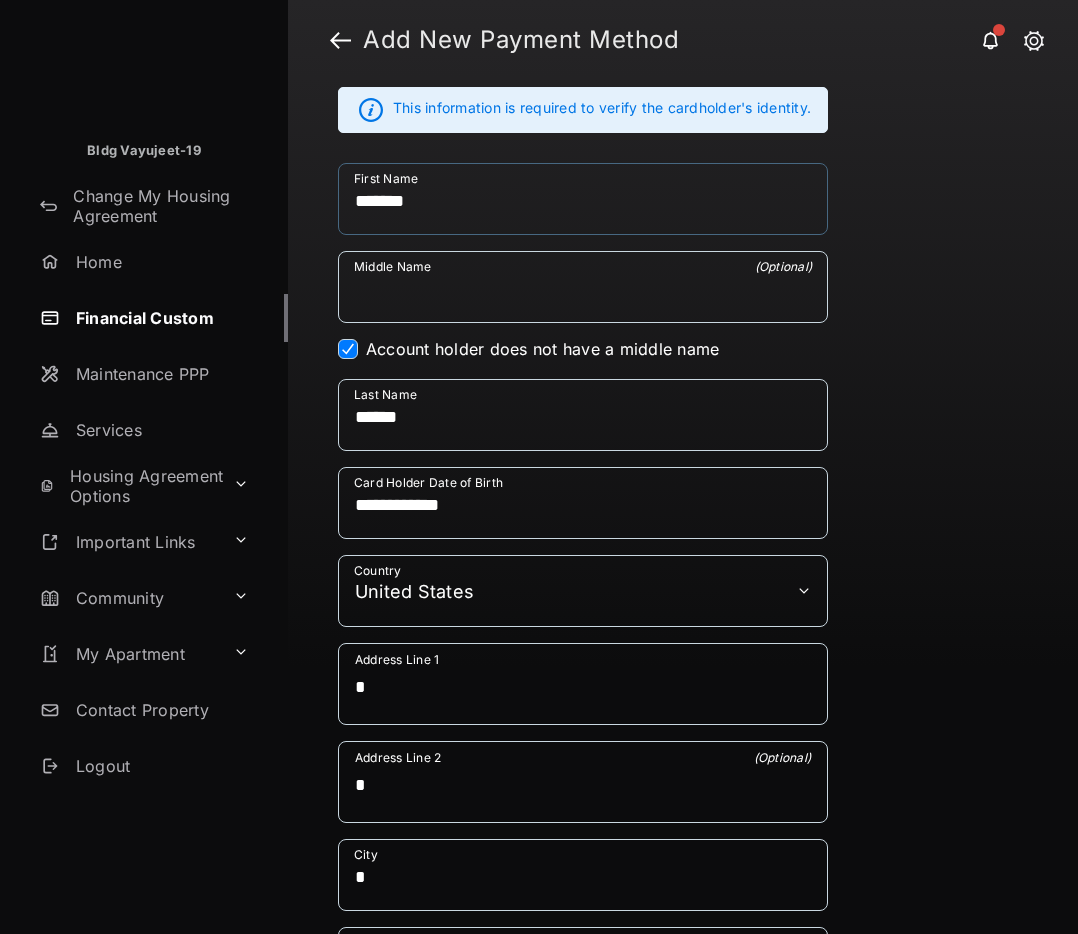 drag, startPoint x: 428, startPoint y: 198, endPoint x: 336, endPoint y: 184, distance: 93.05912 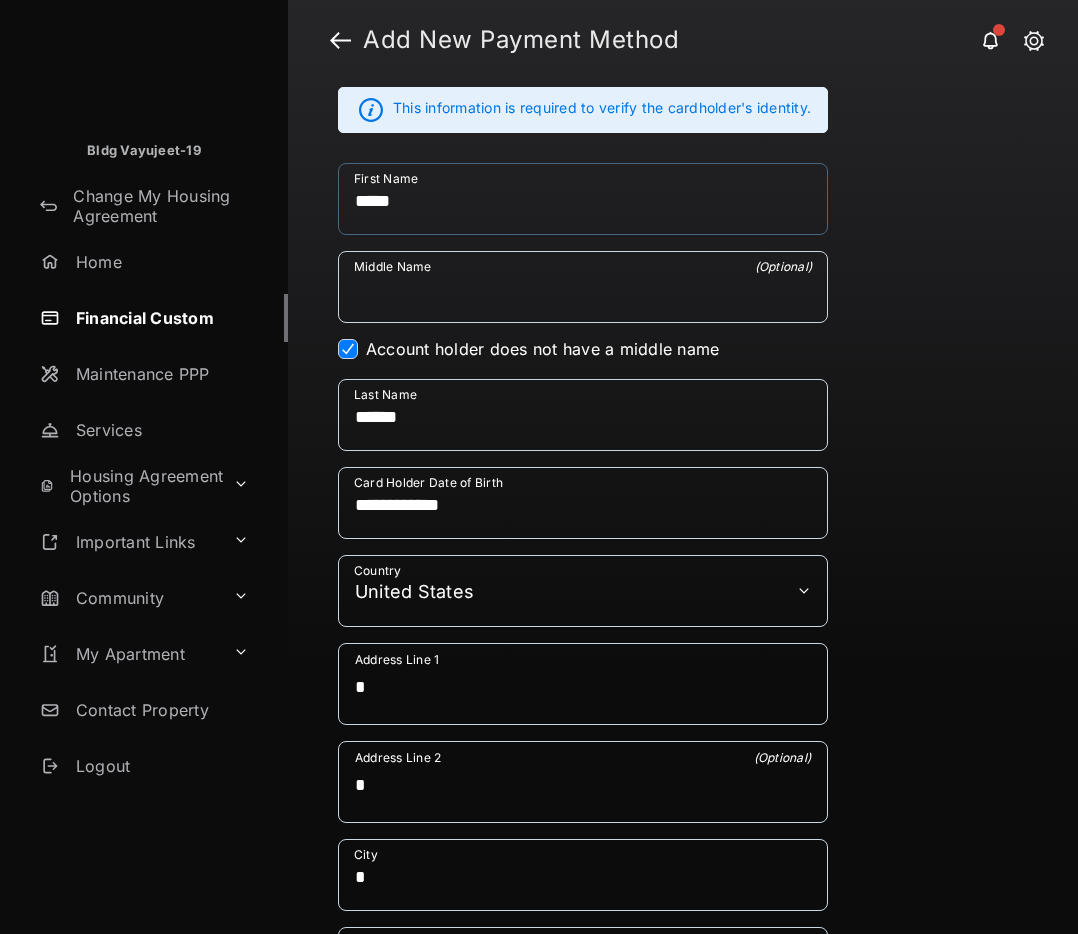 type on "*****" 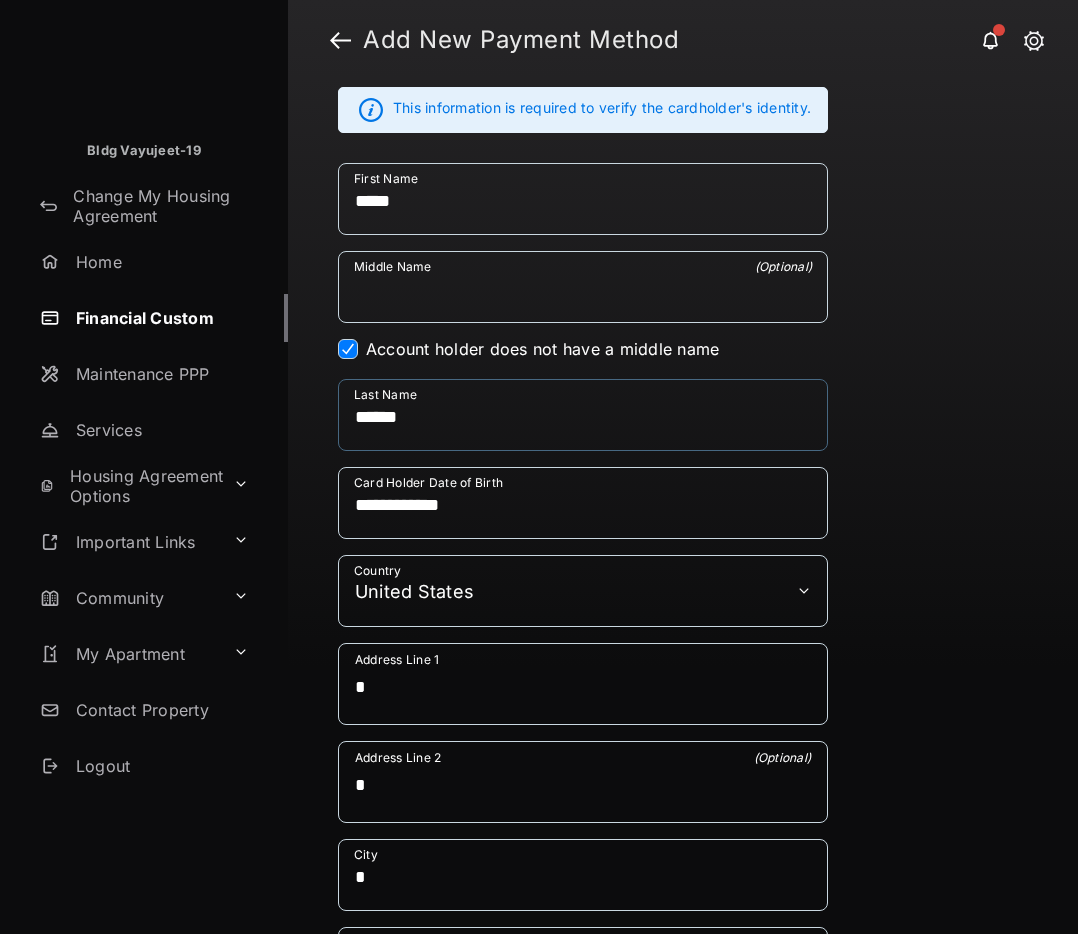 drag, startPoint x: 469, startPoint y: 415, endPoint x: 230, endPoint y: 416, distance: 239.00209 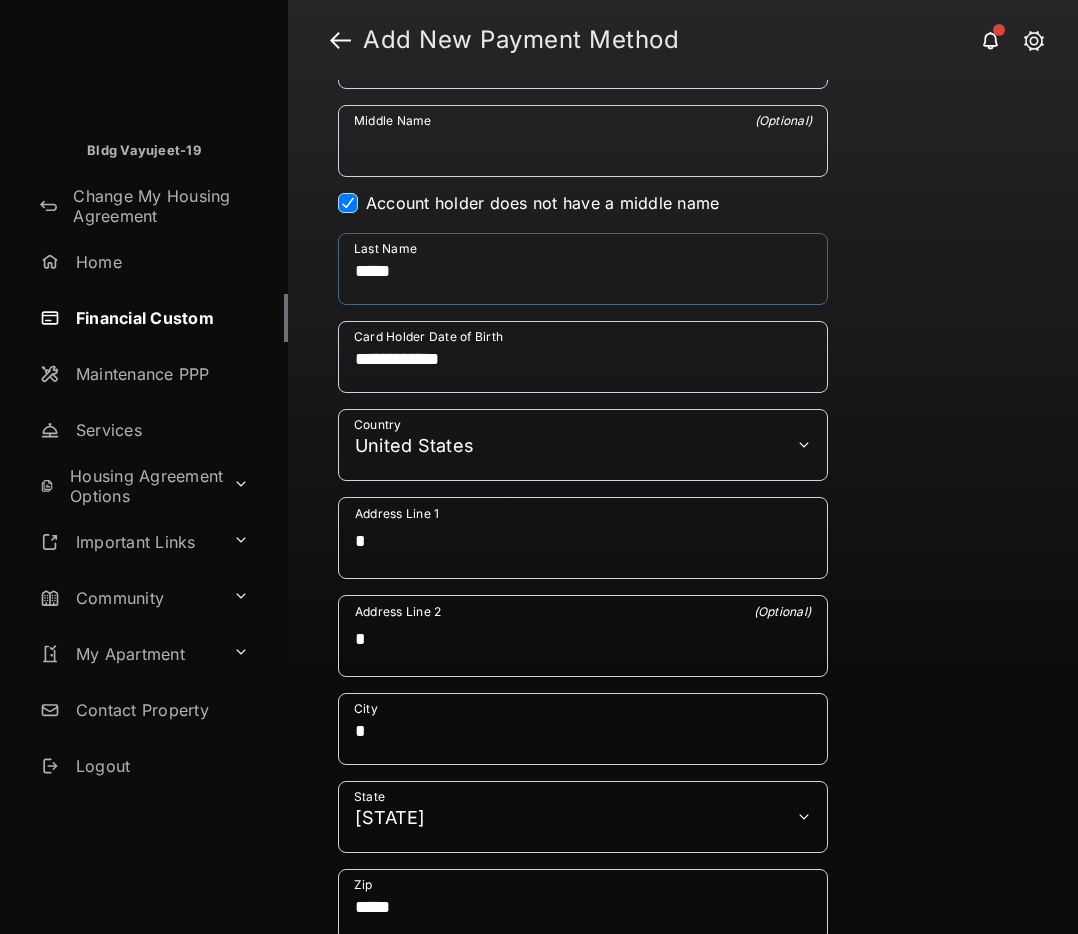 scroll, scrollTop: 705, scrollLeft: 0, axis: vertical 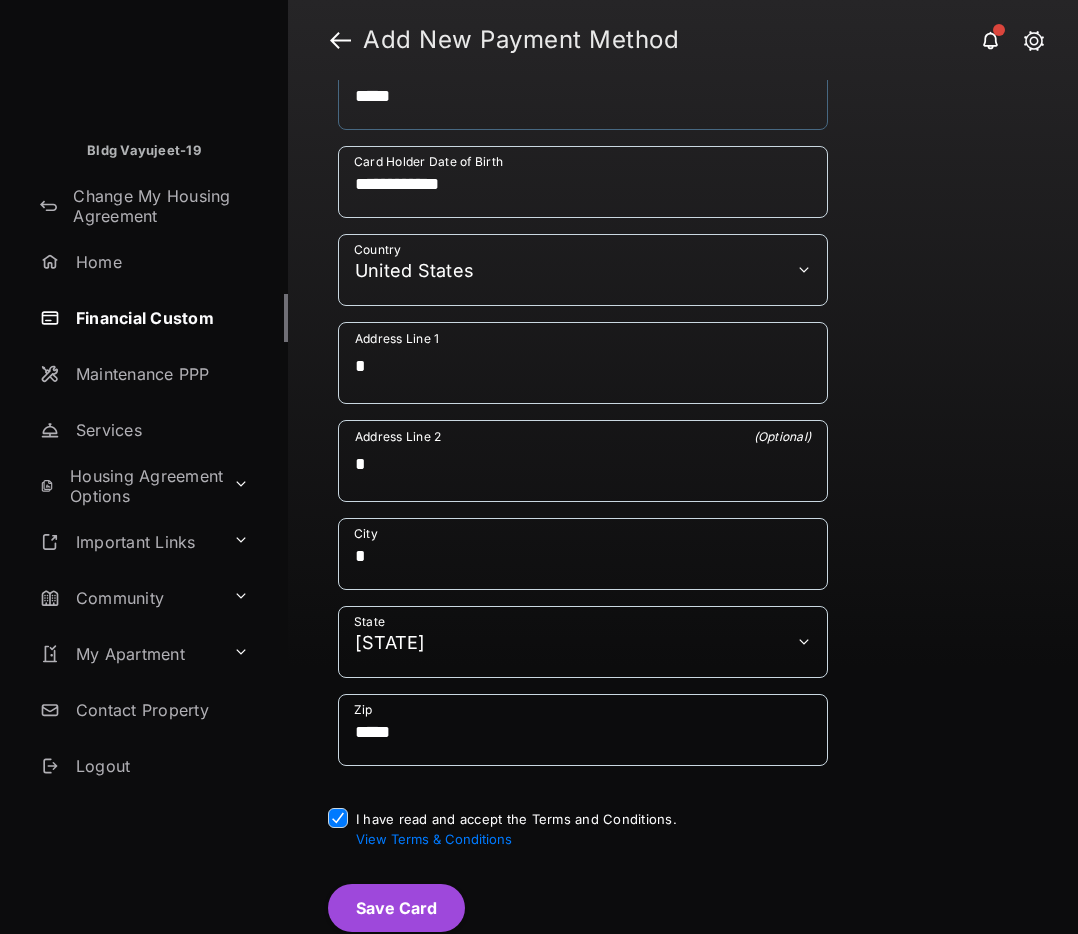 type on "*****" 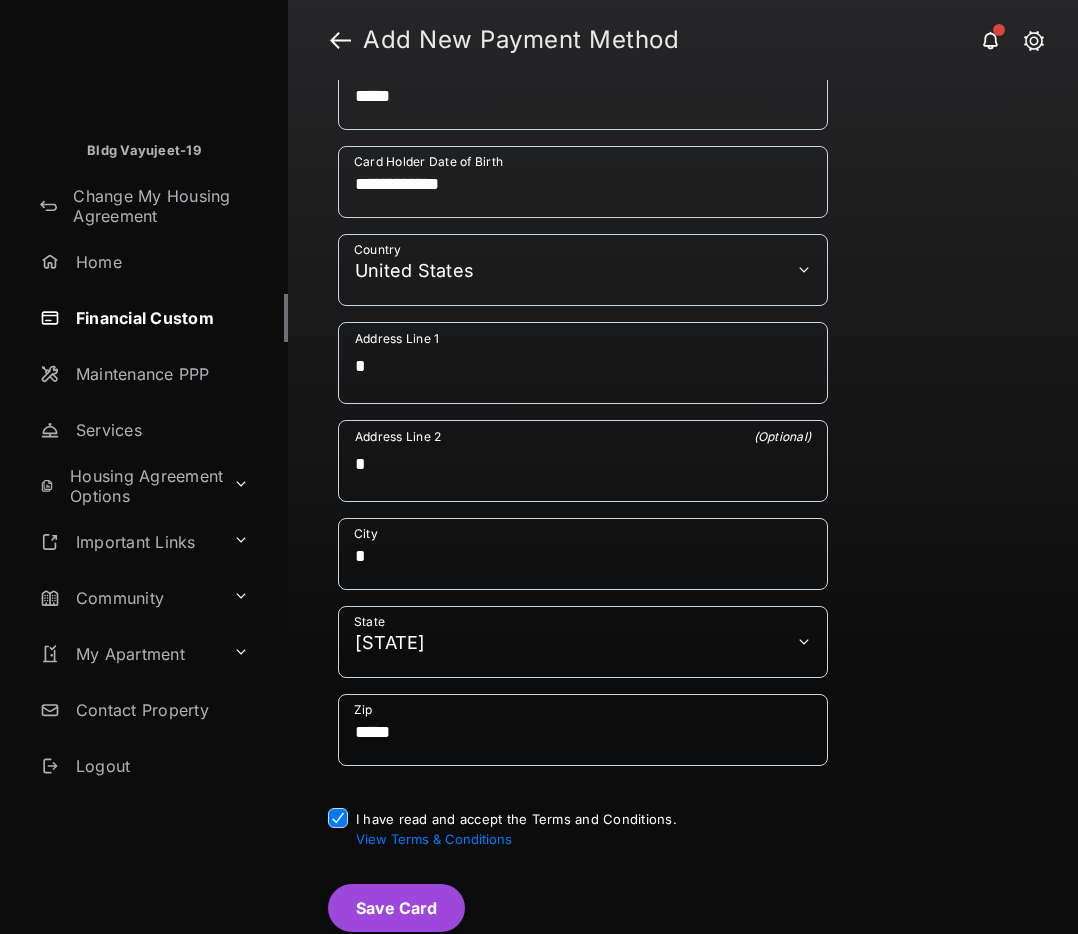 click on "Save   Card" at bounding box center (396, 908) 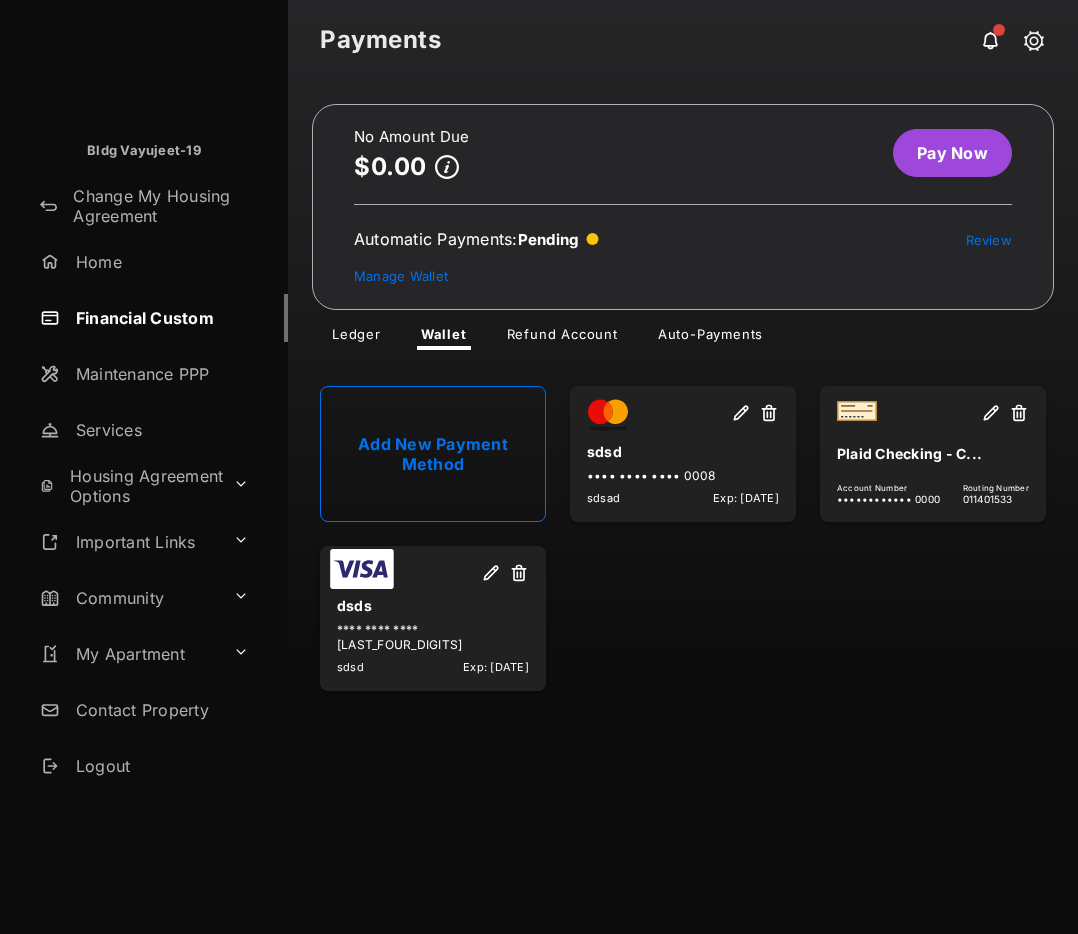 click on "Pay Now" at bounding box center [952, 153] 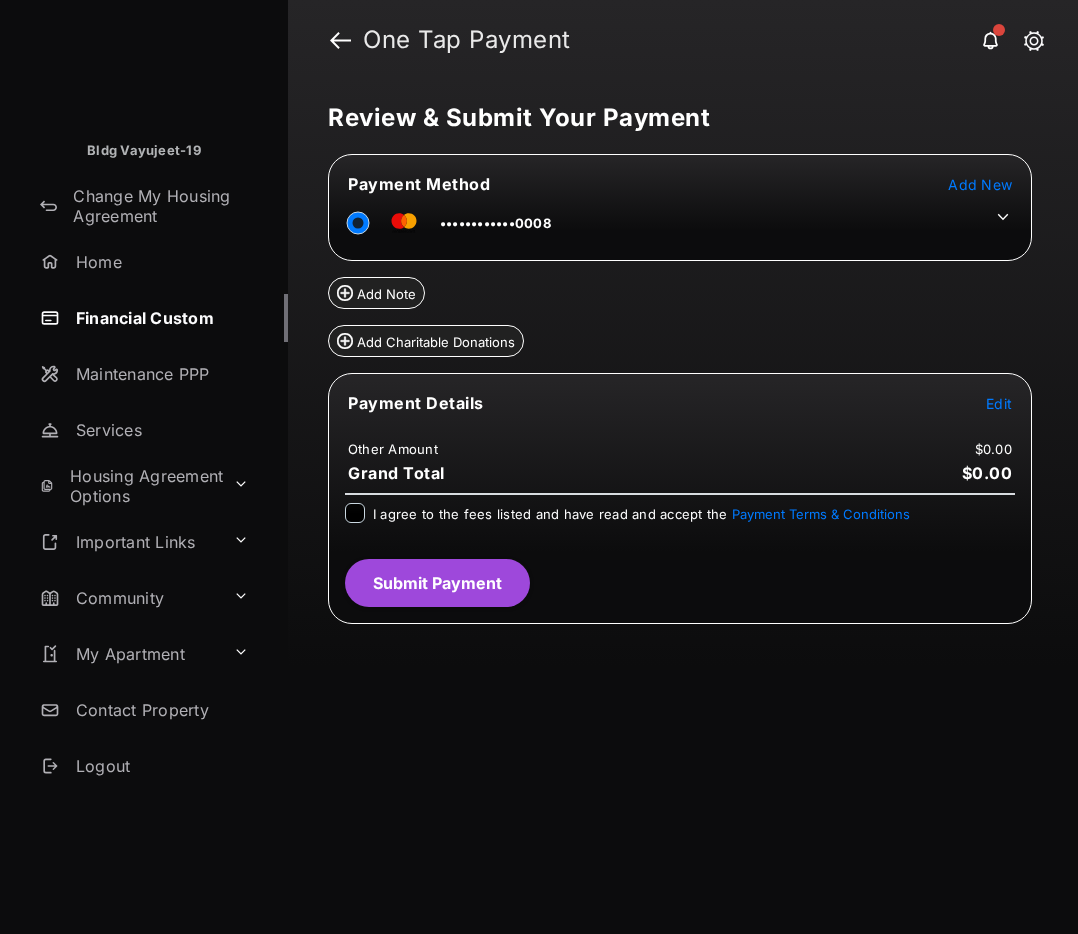 click 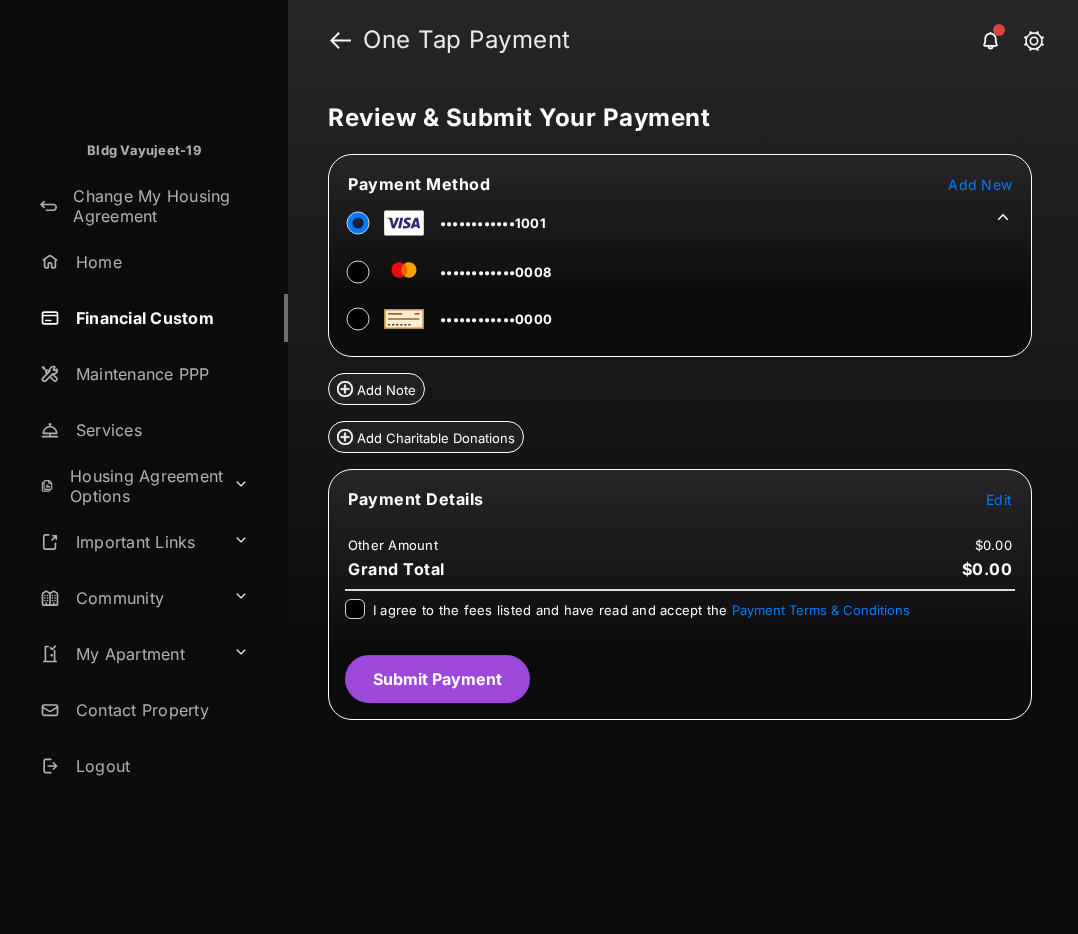 click on "Edit" at bounding box center [999, 499] 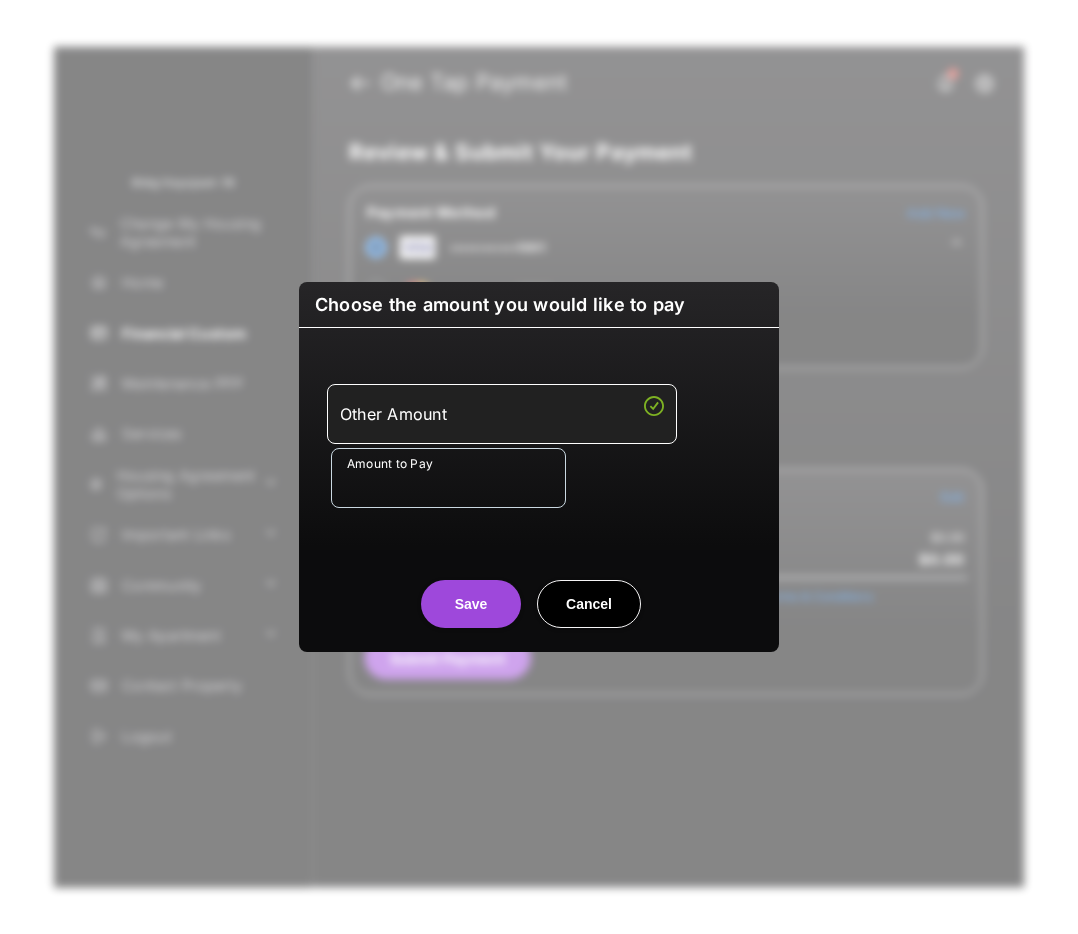 click on "Amount to Pay" at bounding box center [448, 478] 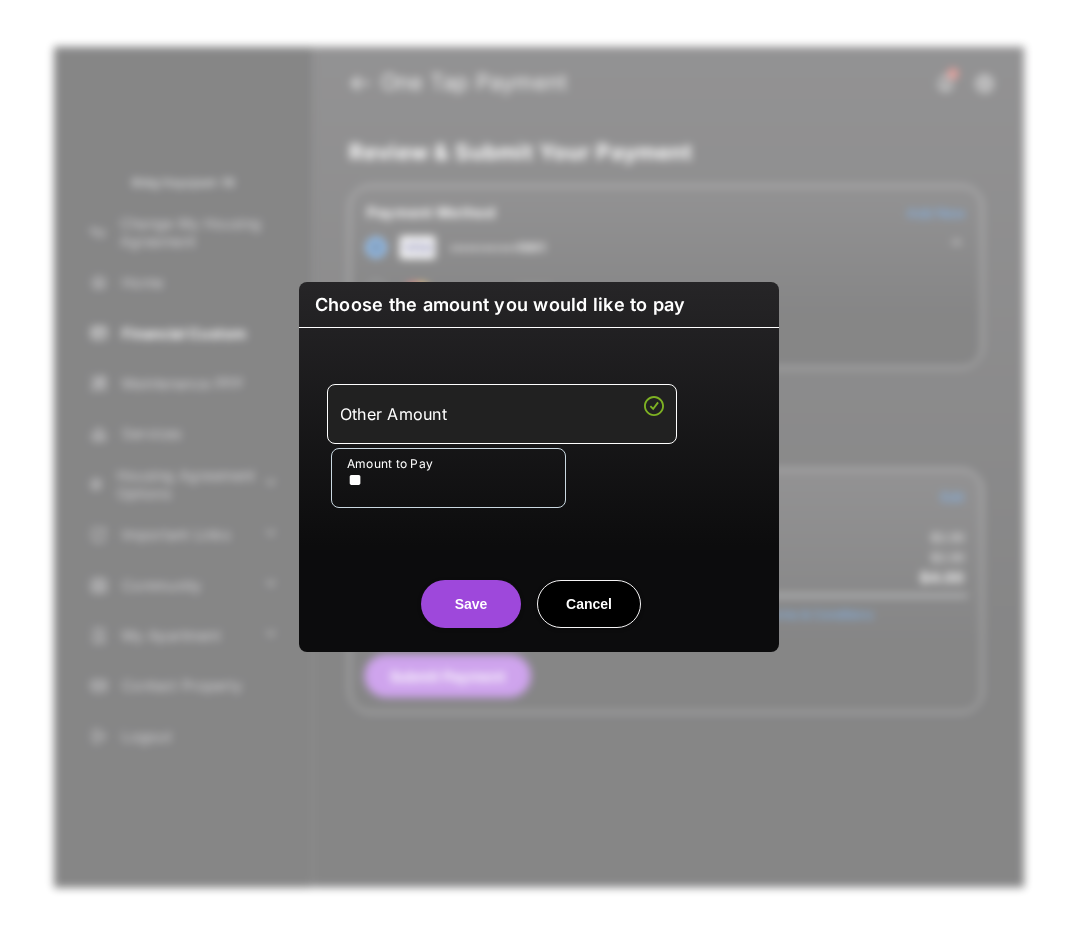 type on "**" 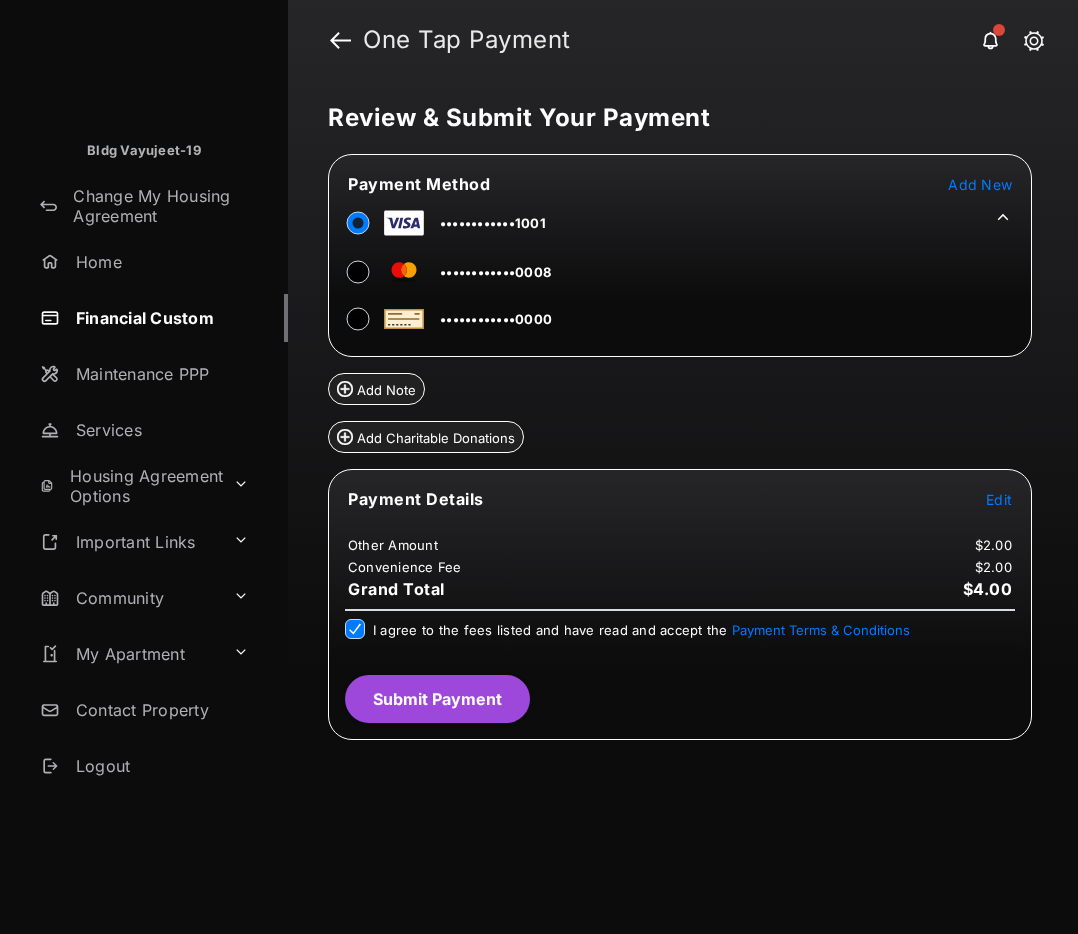 click on "Submit Payment" at bounding box center (437, 699) 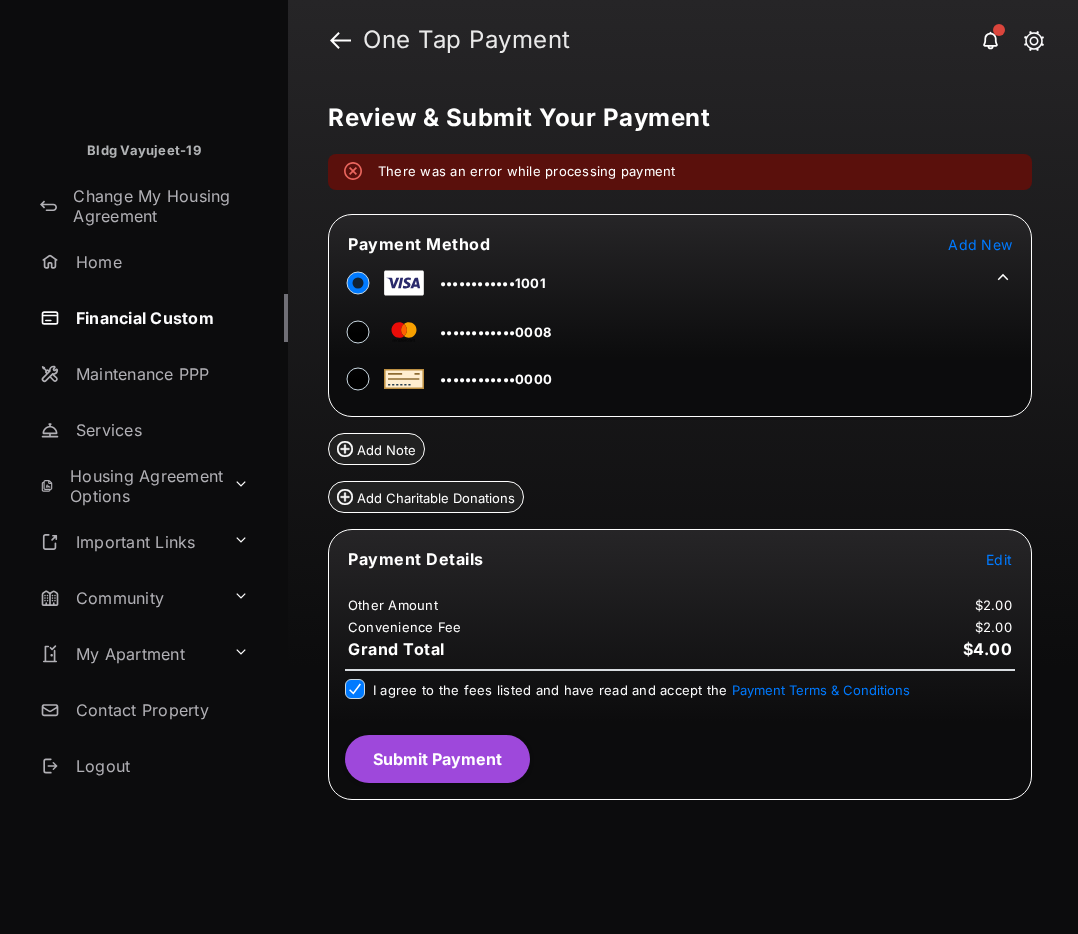 click on "Submit Payment" at bounding box center [437, 759] 